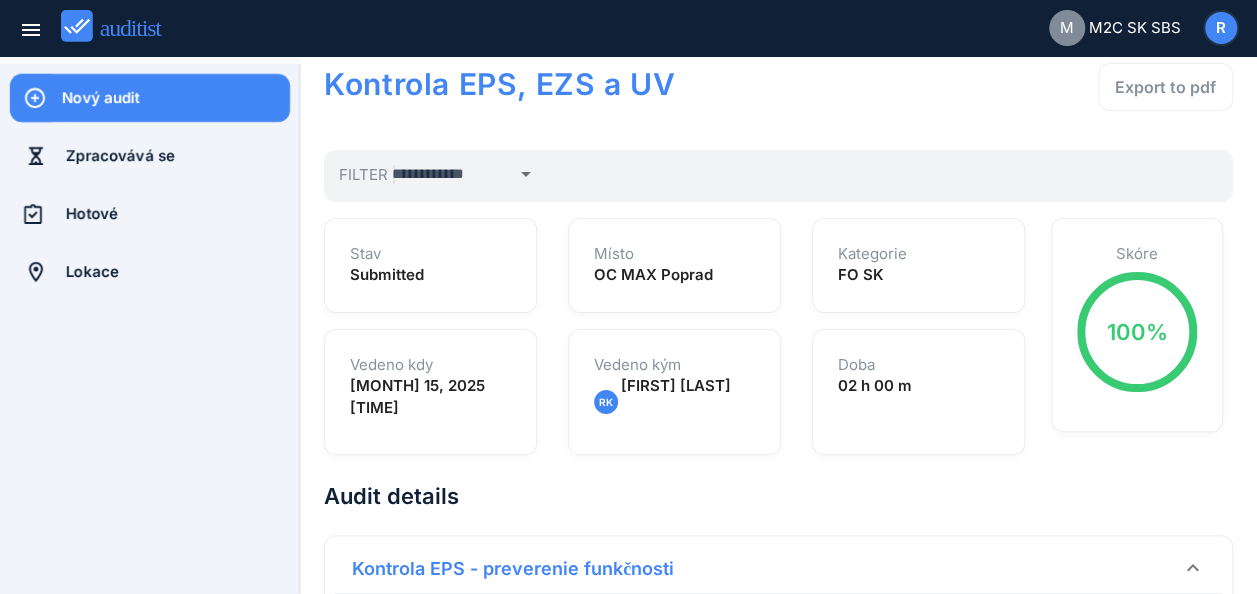 scroll, scrollTop: 0, scrollLeft: 0, axis: both 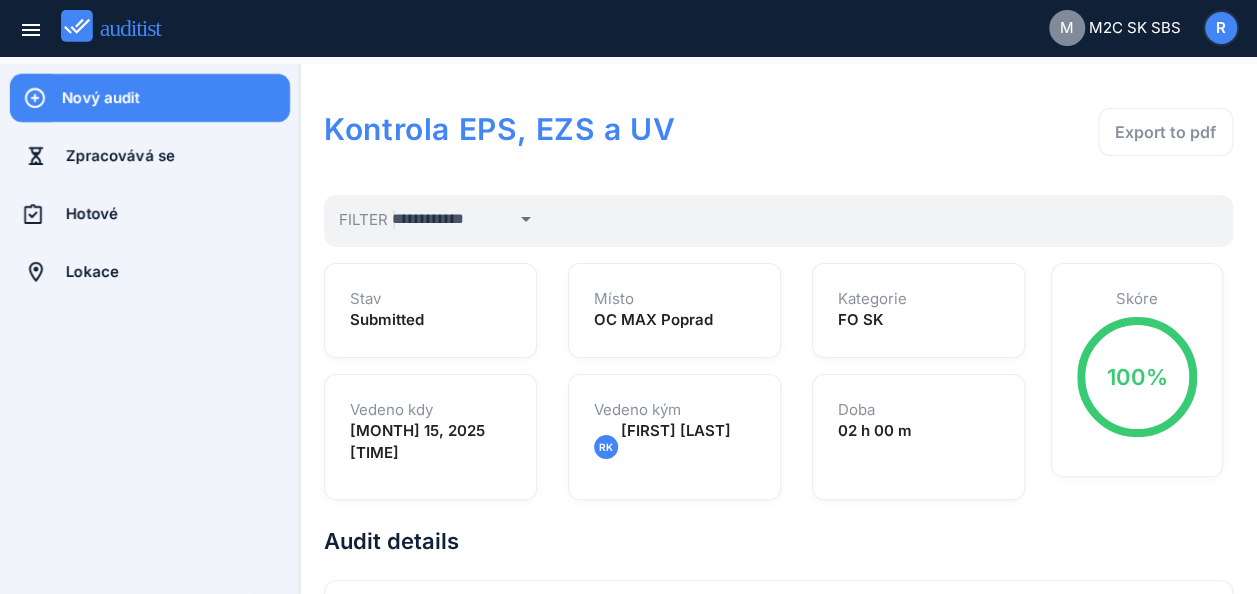 click on "Nový audit" at bounding box center [176, 98] 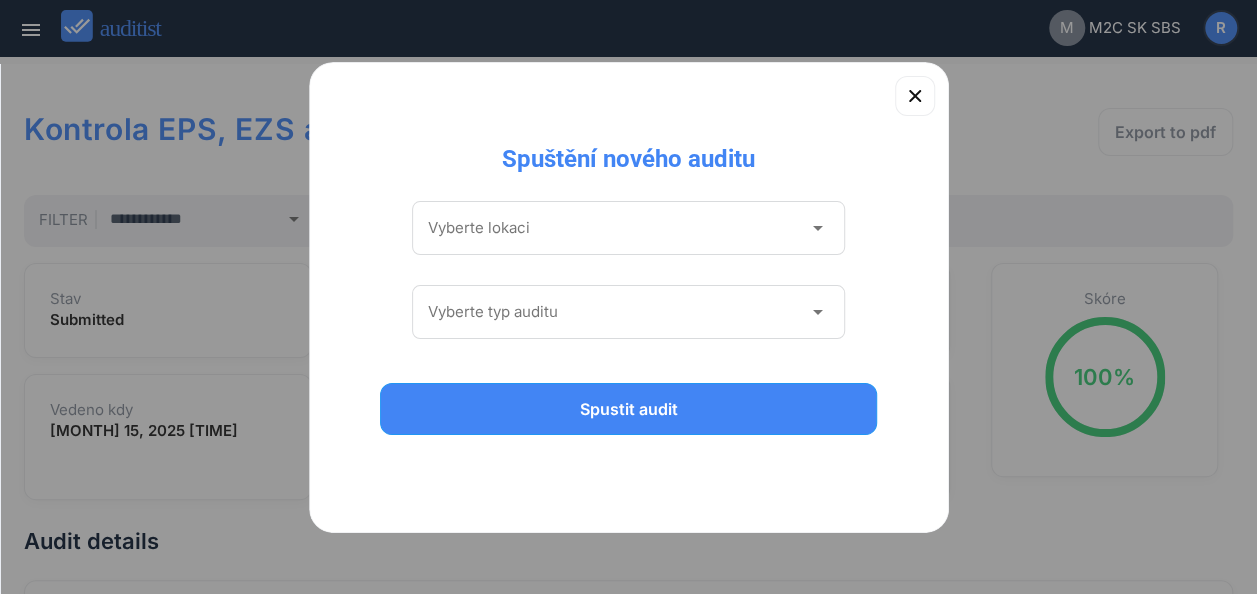 click at bounding box center [615, 228] 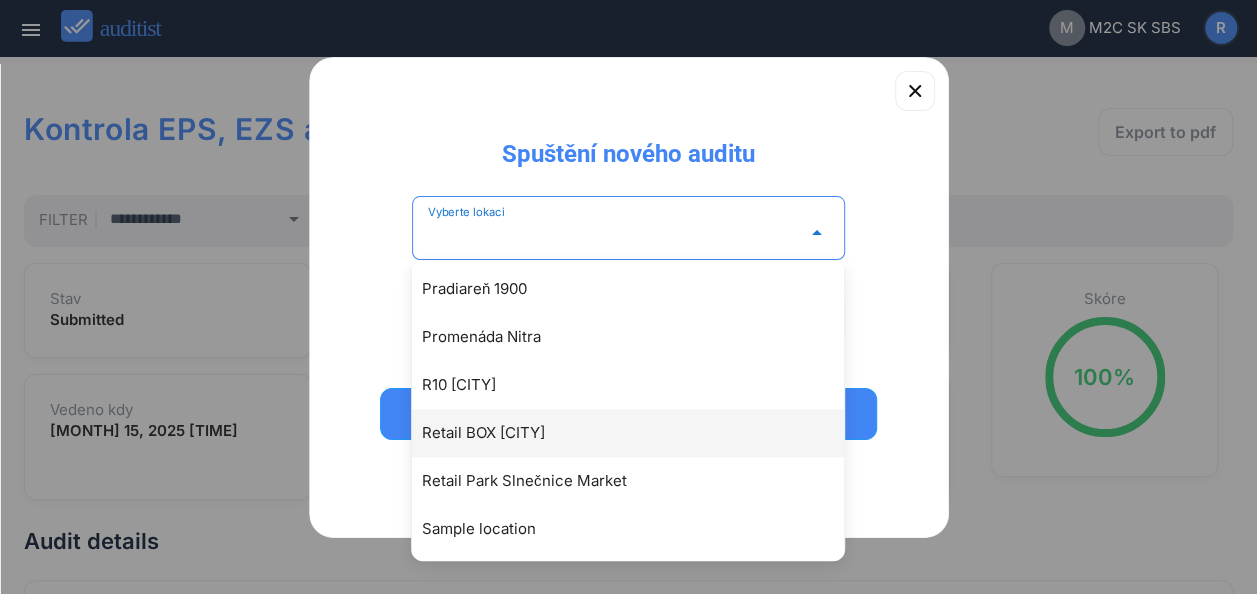 scroll, scrollTop: 4117, scrollLeft: 0, axis: vertical 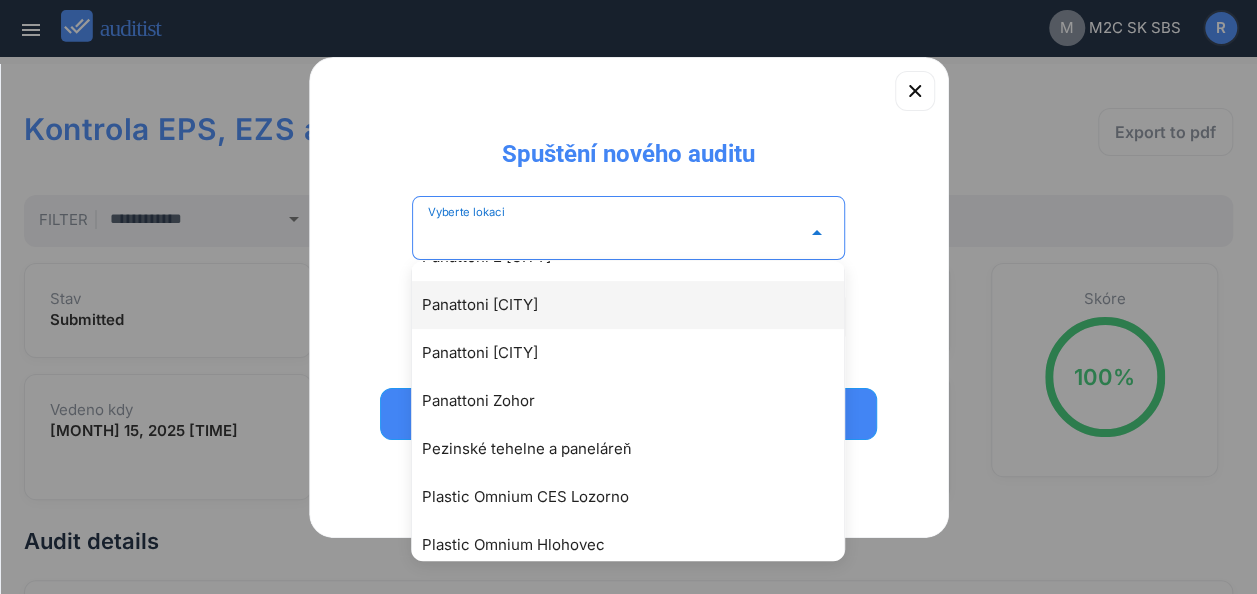 click on "Panattoni [CITY]" at bounding box center [638, 305] 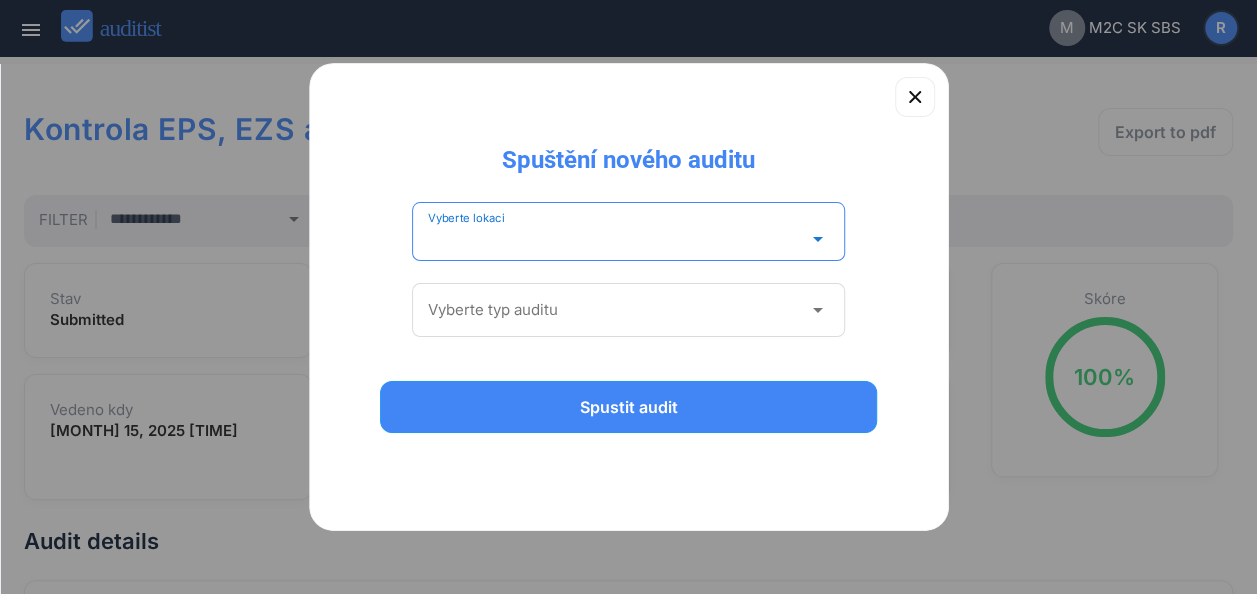type on "**********" 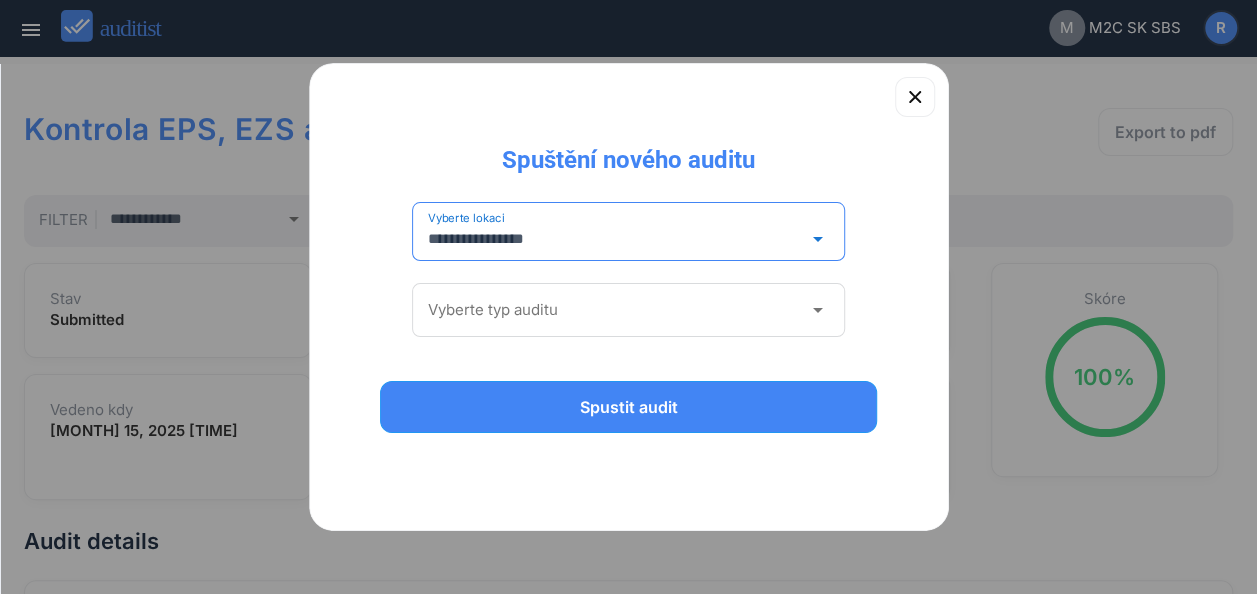 click at bounding box center [615, 310] 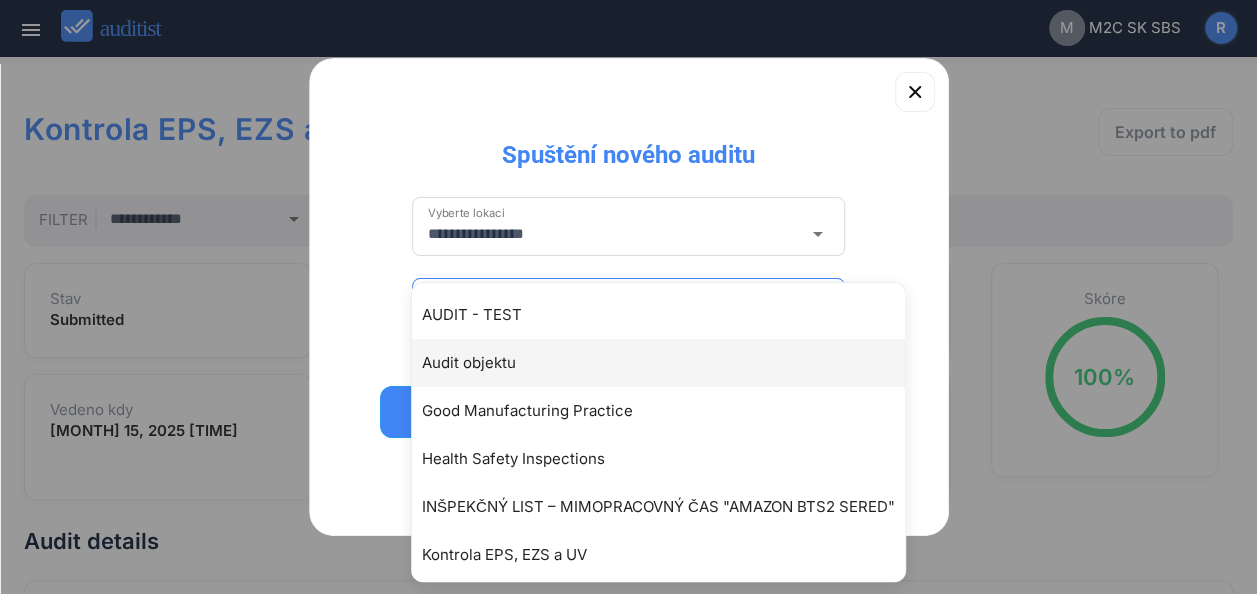 click on "Audit objektu" at bounding box center [668, 363] 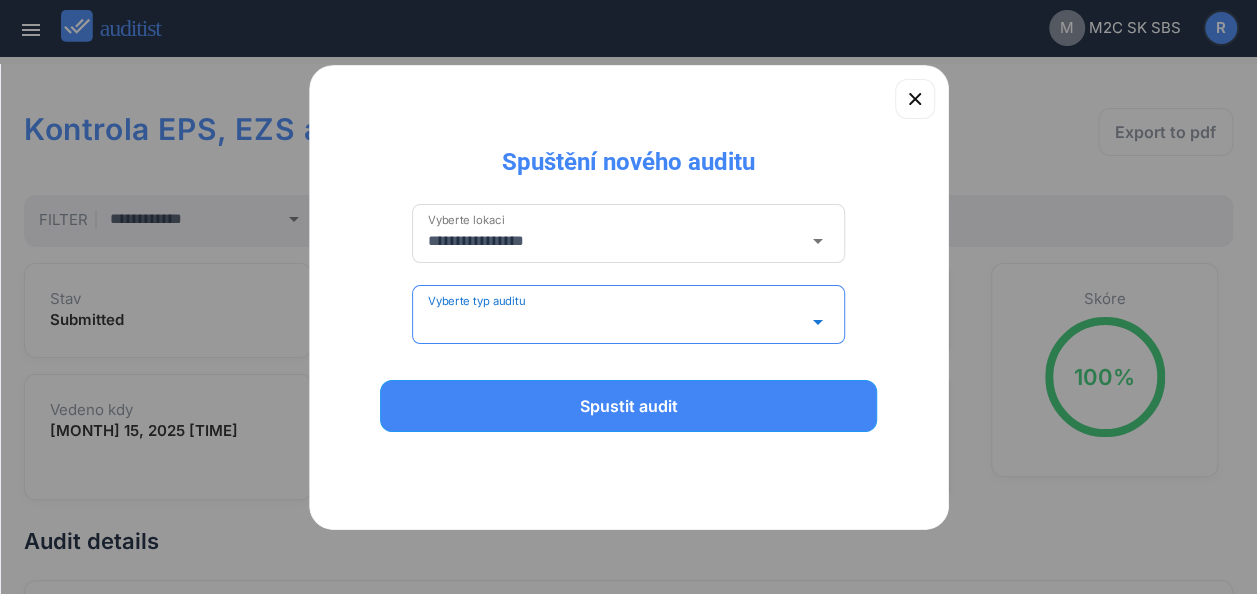 type on "**********" 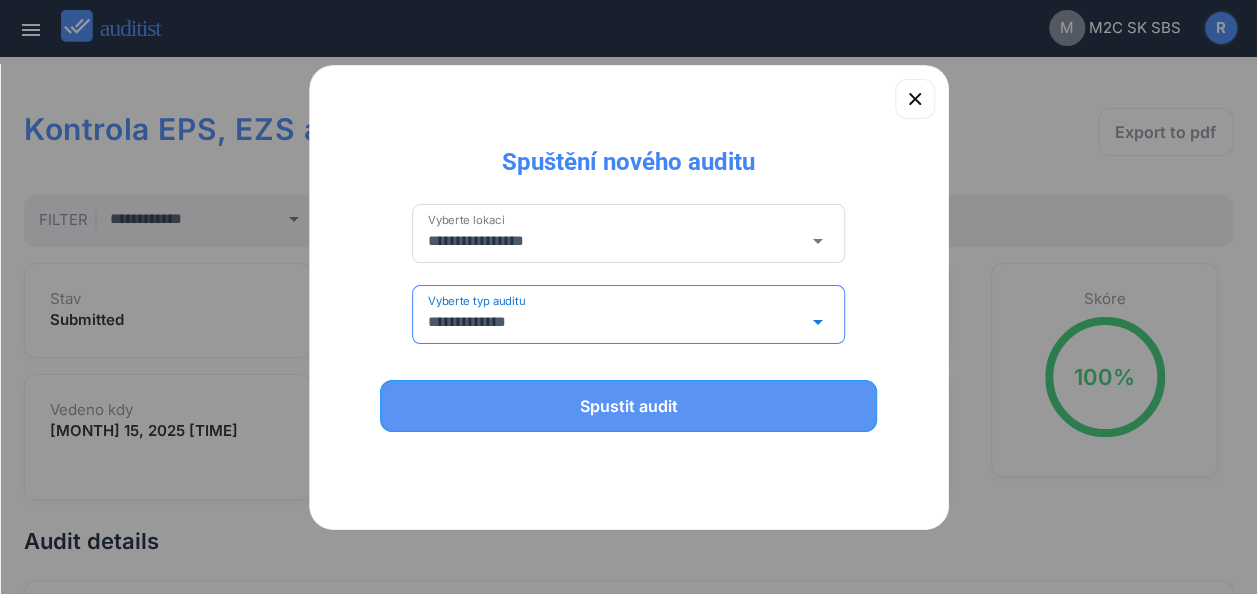 click on "Spustit audit" at bounding box center (629, 406) 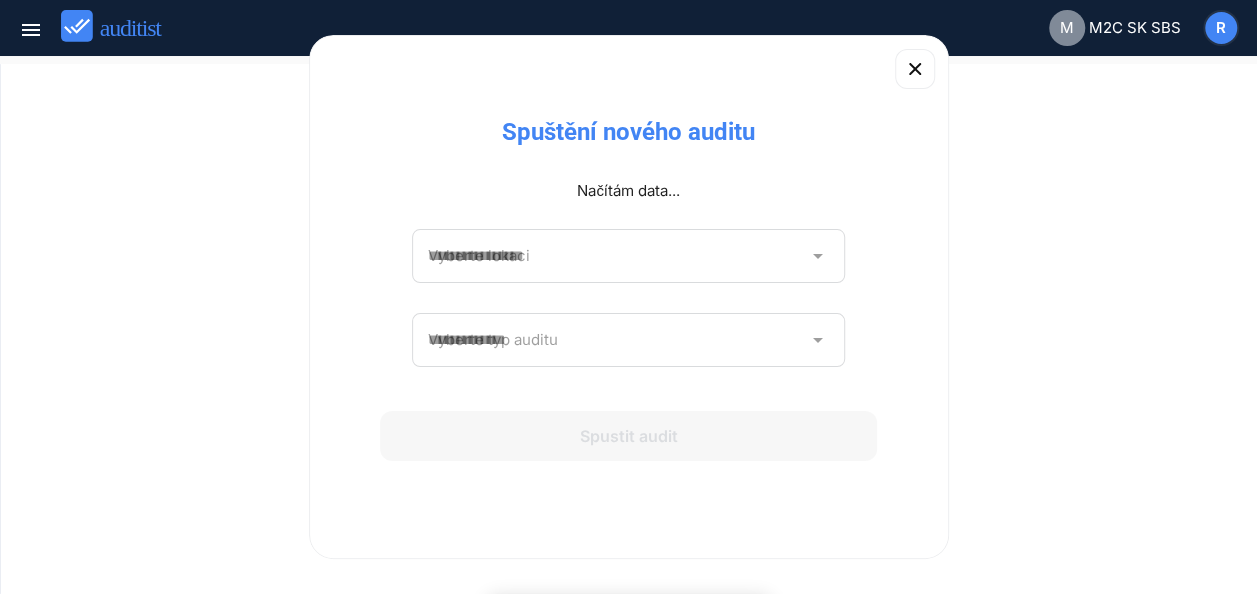 type 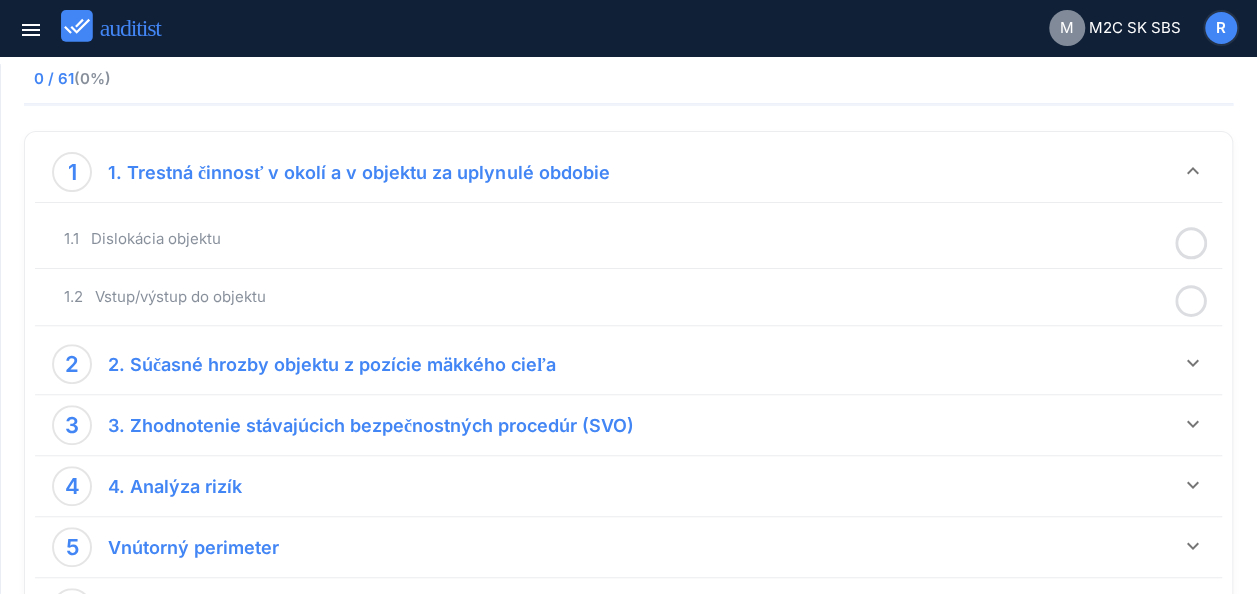 scroll, scrollTop: 0, scrollLeft: 0, axis: both 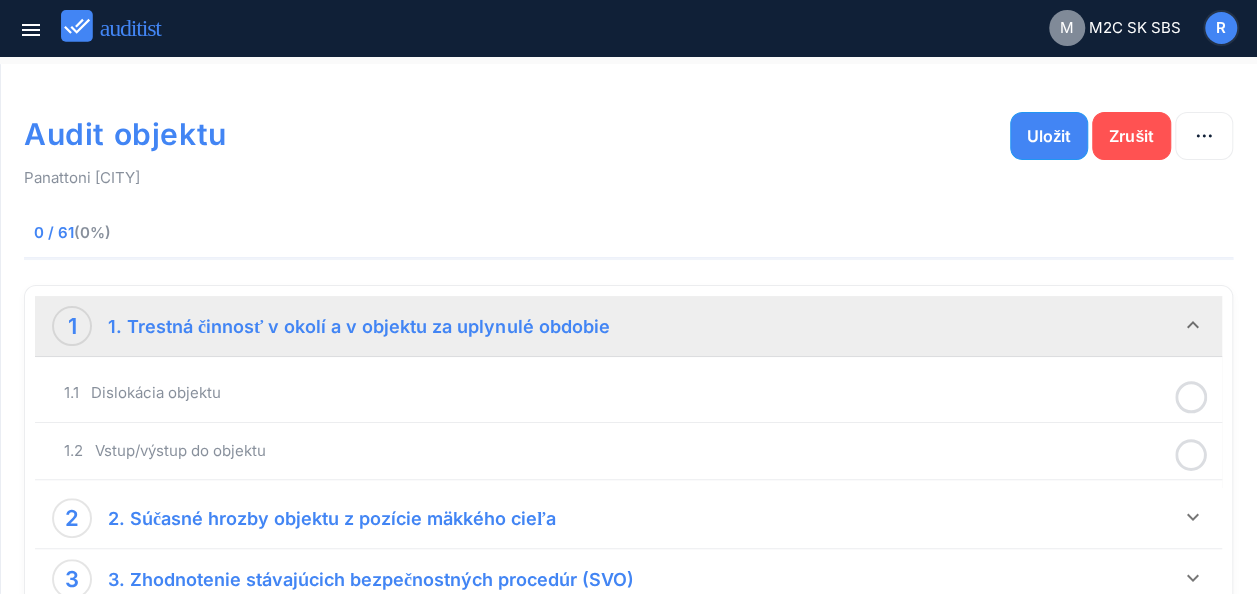 click on "1.	Trestná činnosť v okolí a v objektu za uplynulé obdobie" at bounding box center (358, 326) 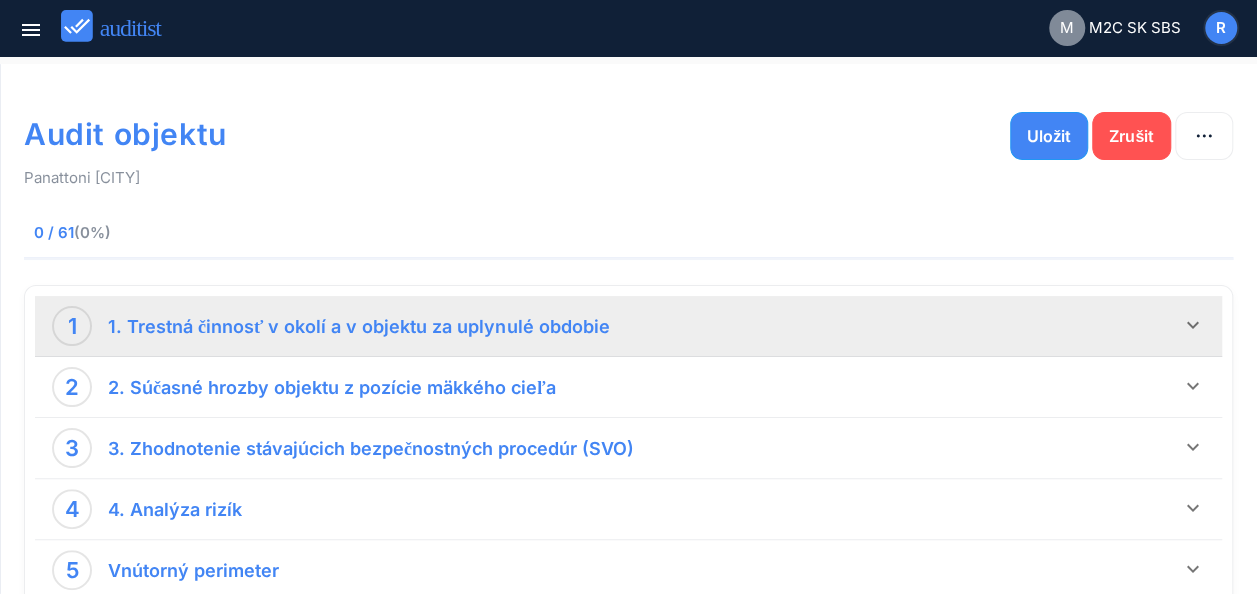 click on "1.	Trestná činnosť v okolí a v objektu za uplynulé obdobie" at bounding box center (358, 326) 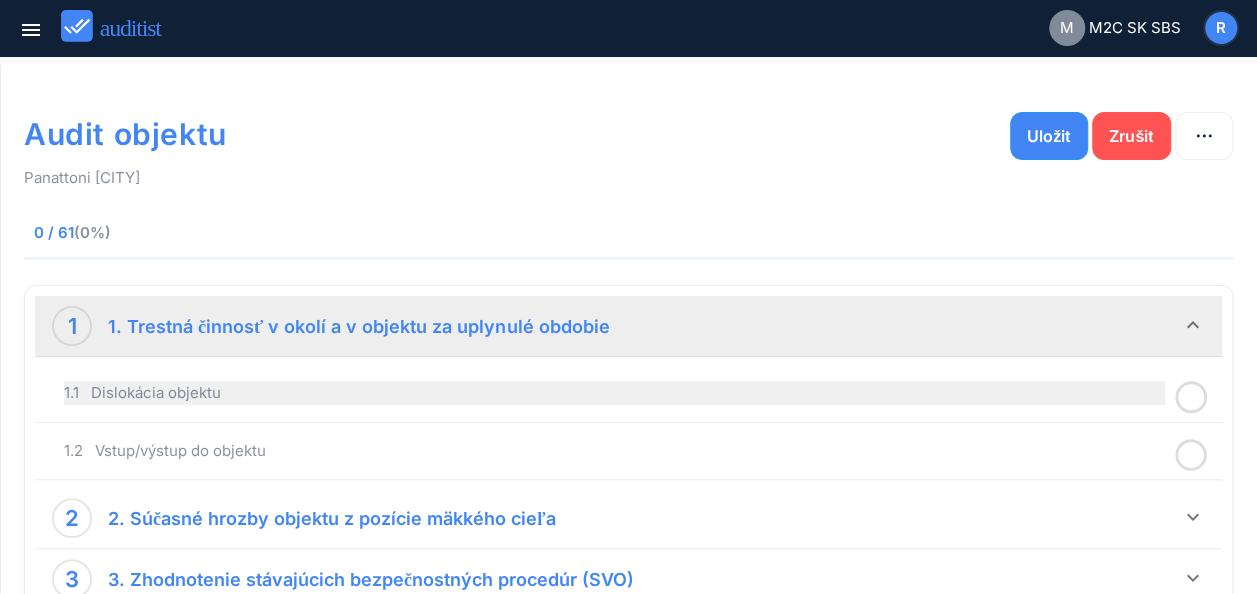 click on "1.1   Dislokácia objektu" at bounding box center [614, 393] 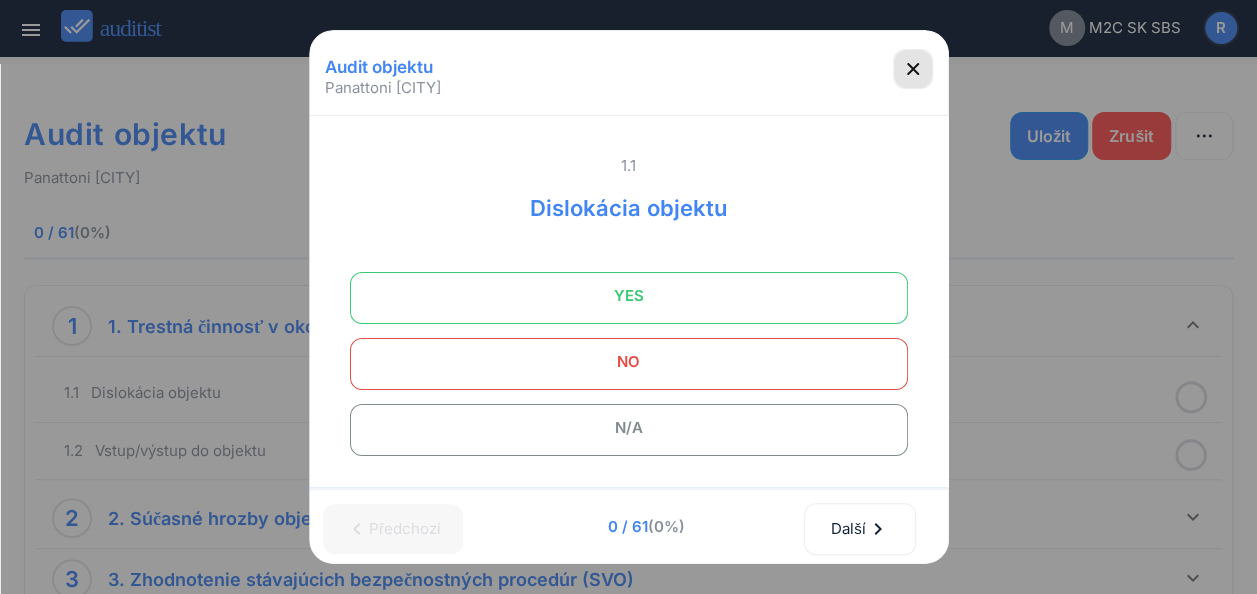 click 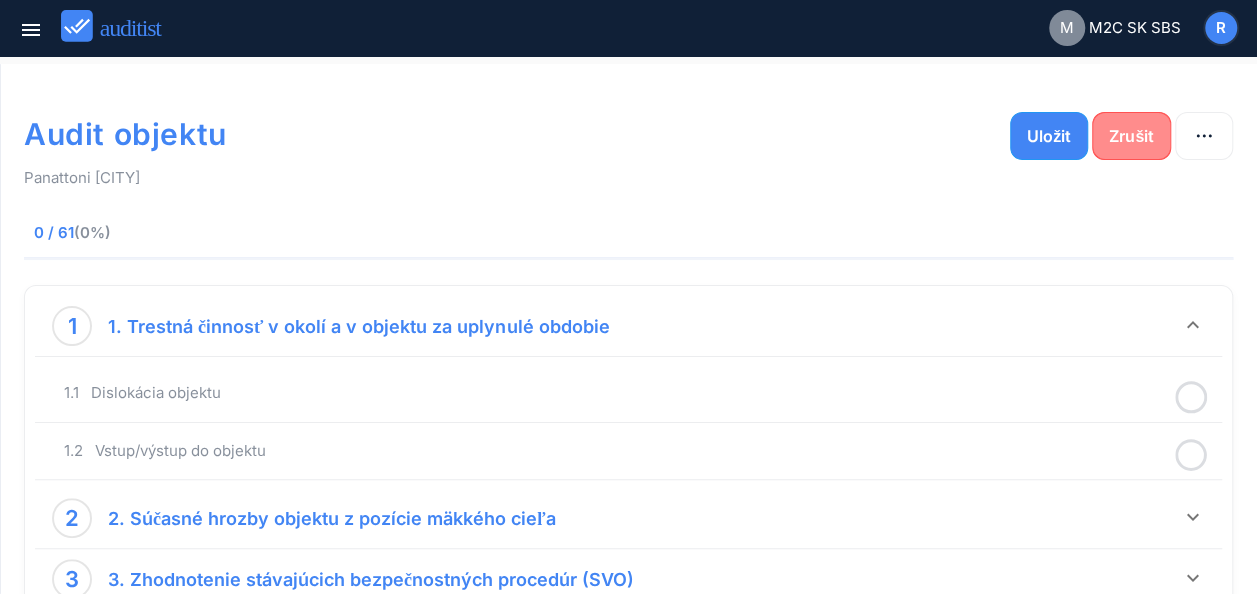 click on "Zrušit" at bounding box center [1131, 136] 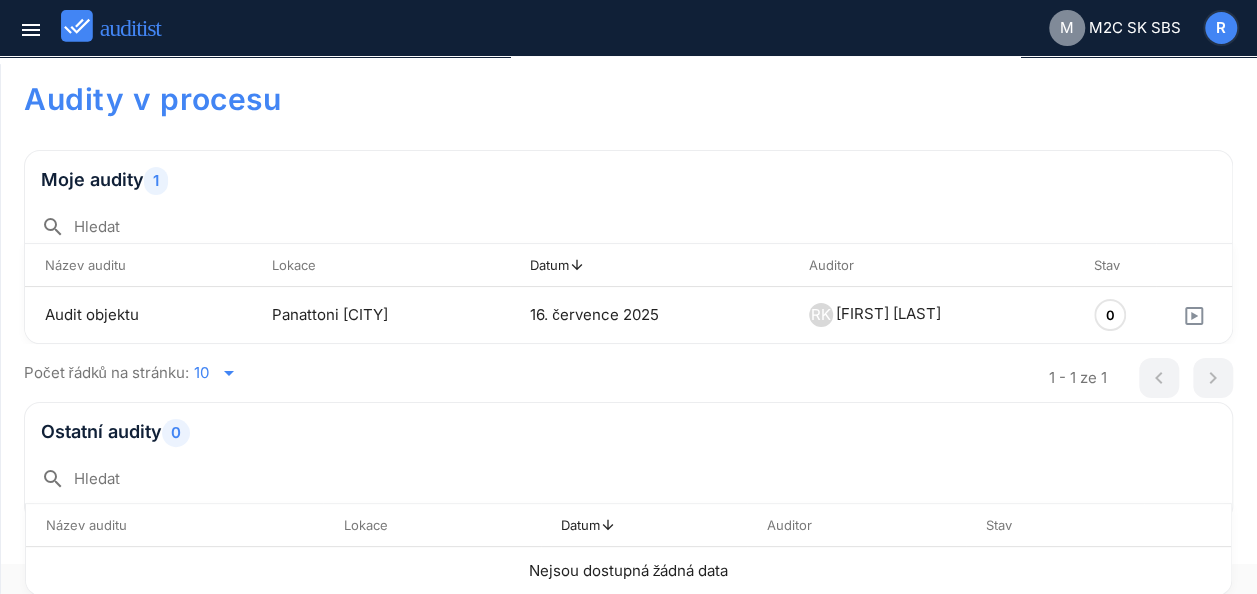 scroll, scrollTop: 0, scrollLeft: 0, axis: both 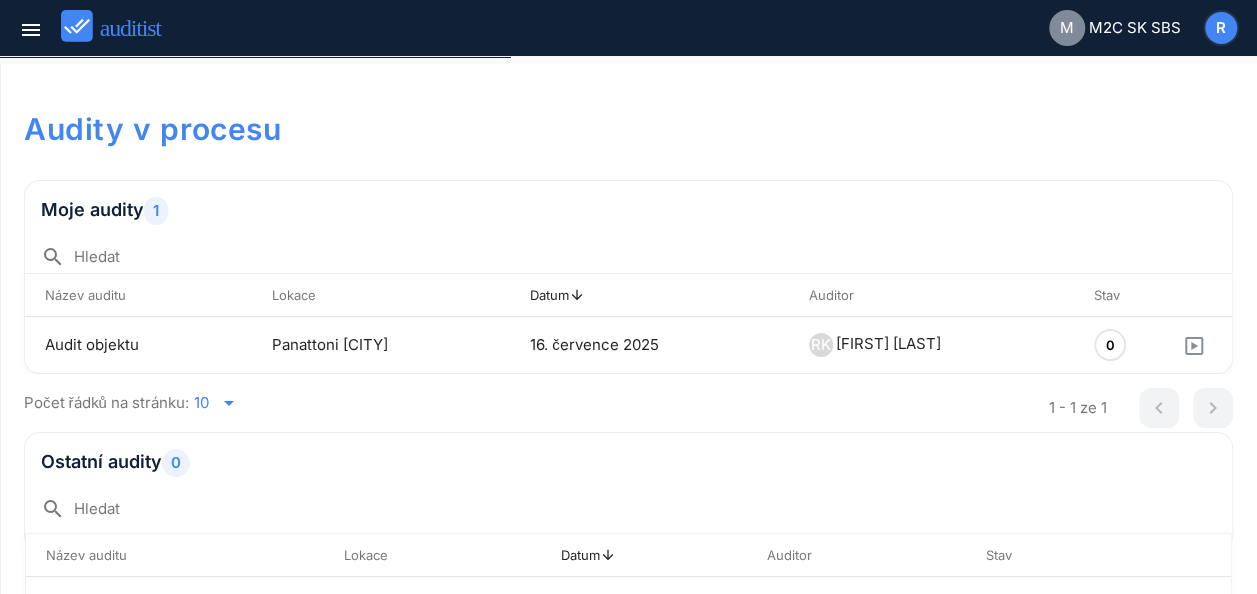 click at bounding box center [120, 26] 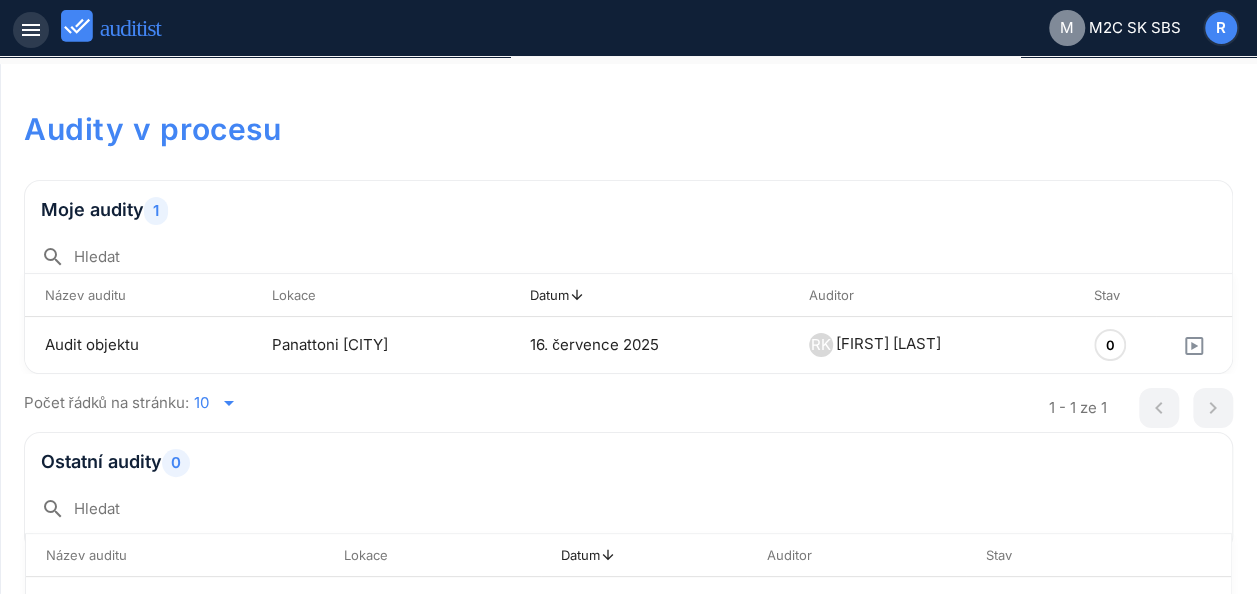 click on "menu" at bounding box center [31, 30] 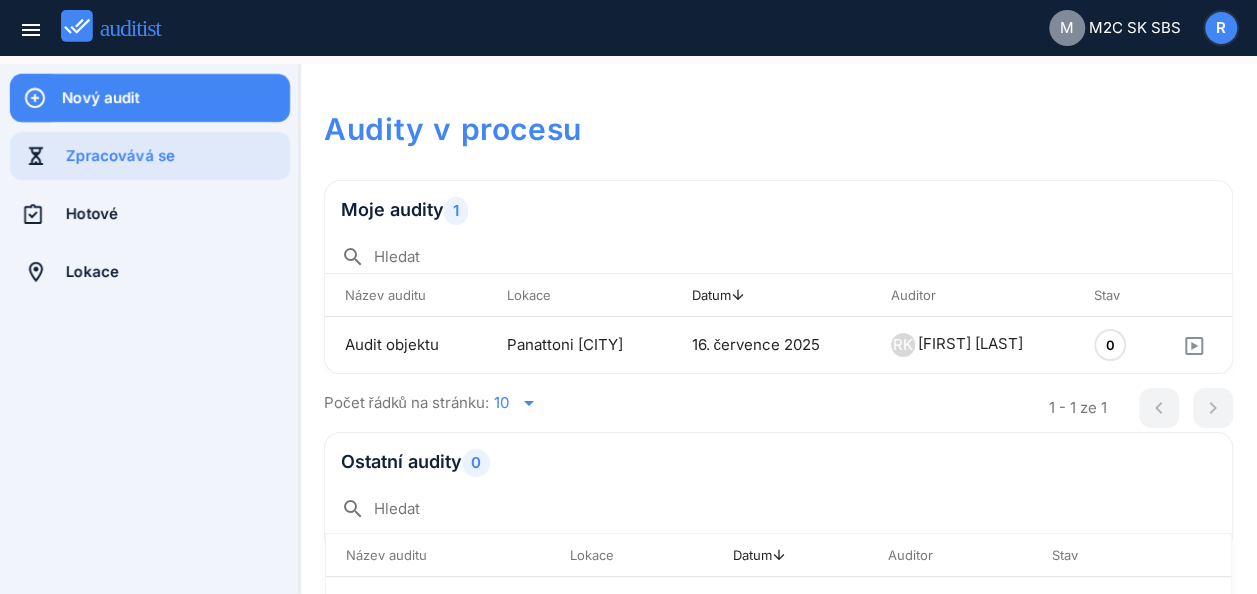 click on "Nový audit" at bounding box center (176, 98) 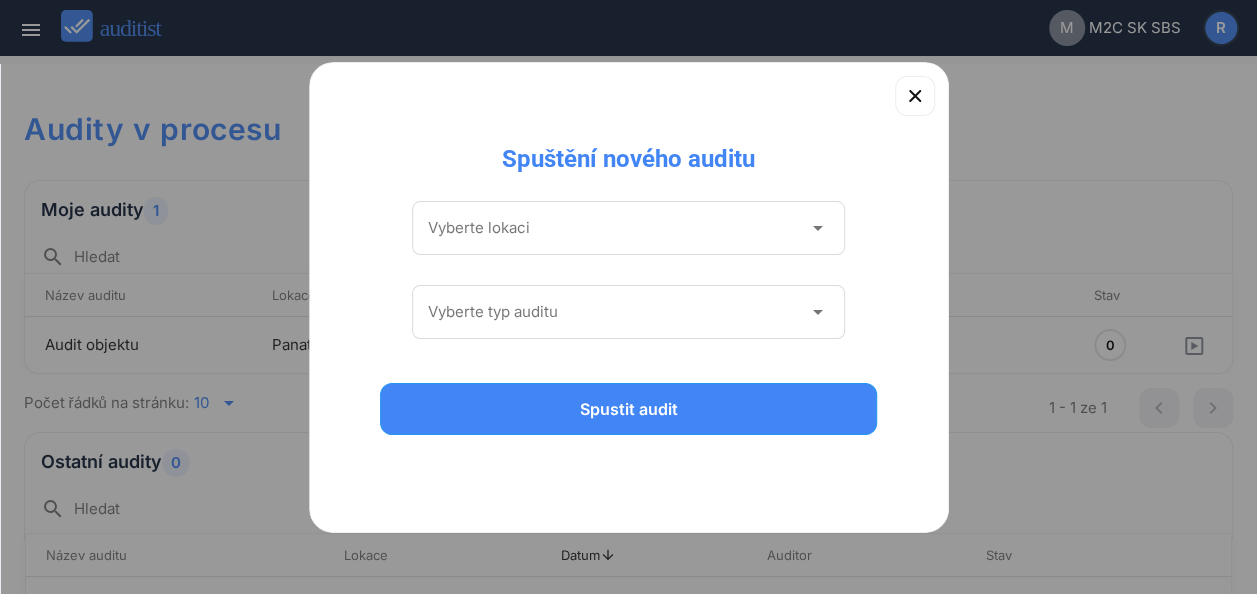 click at bounding box center [615, 228] 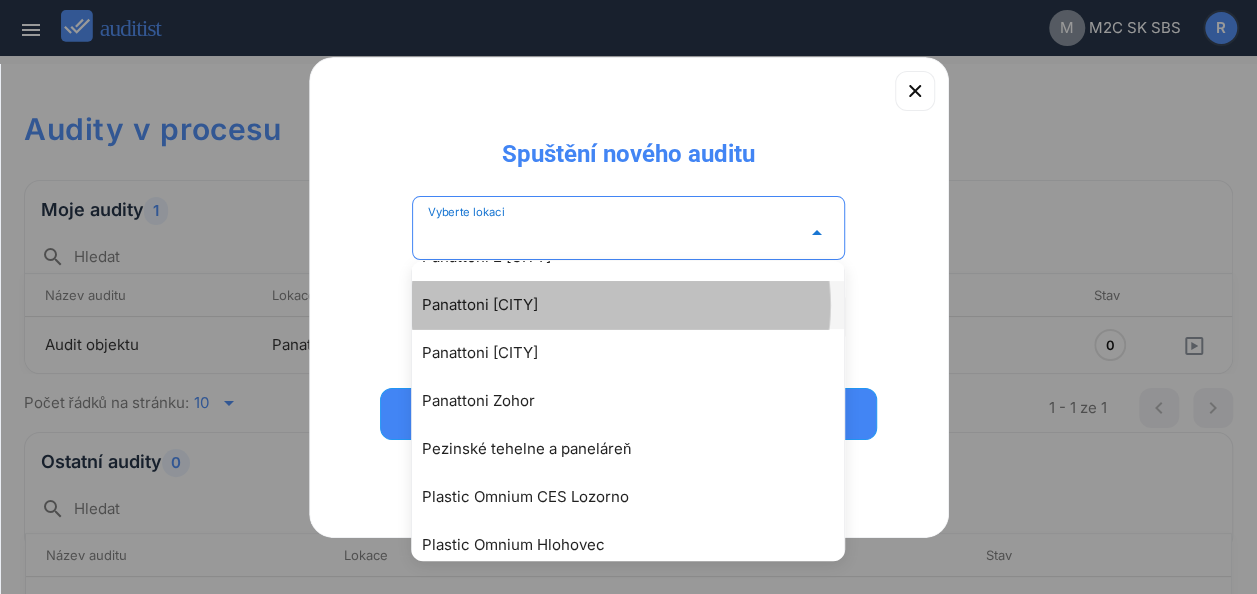 click on "Panattoni [CITY]" at bounding box center (638, 305) 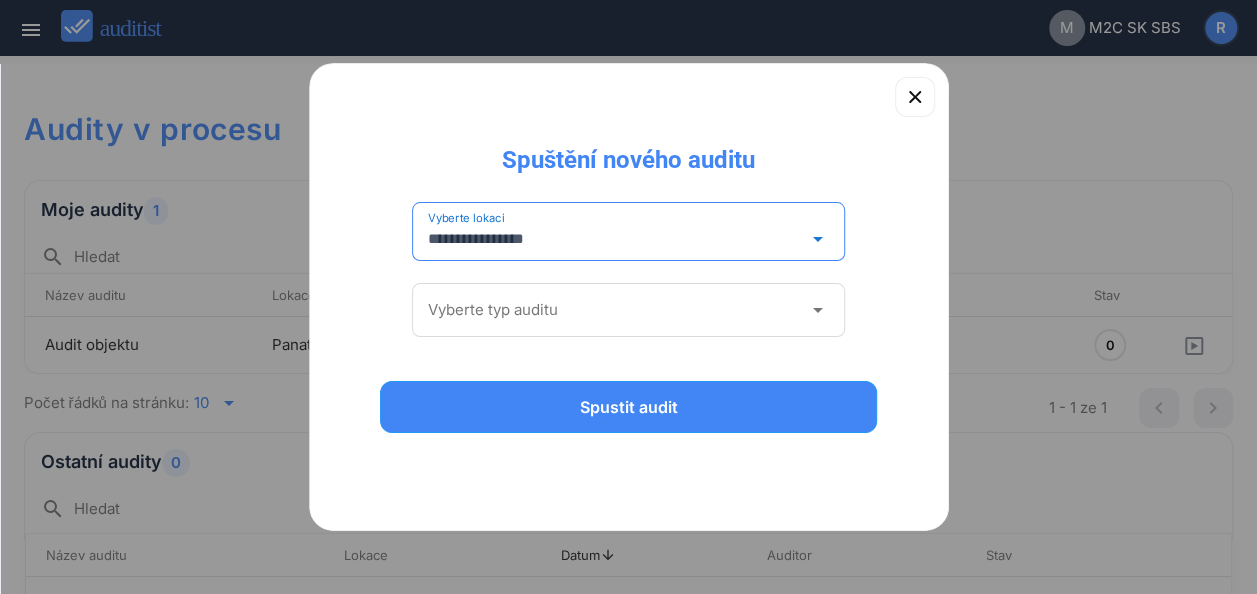 click at bounding box center (615, 310) 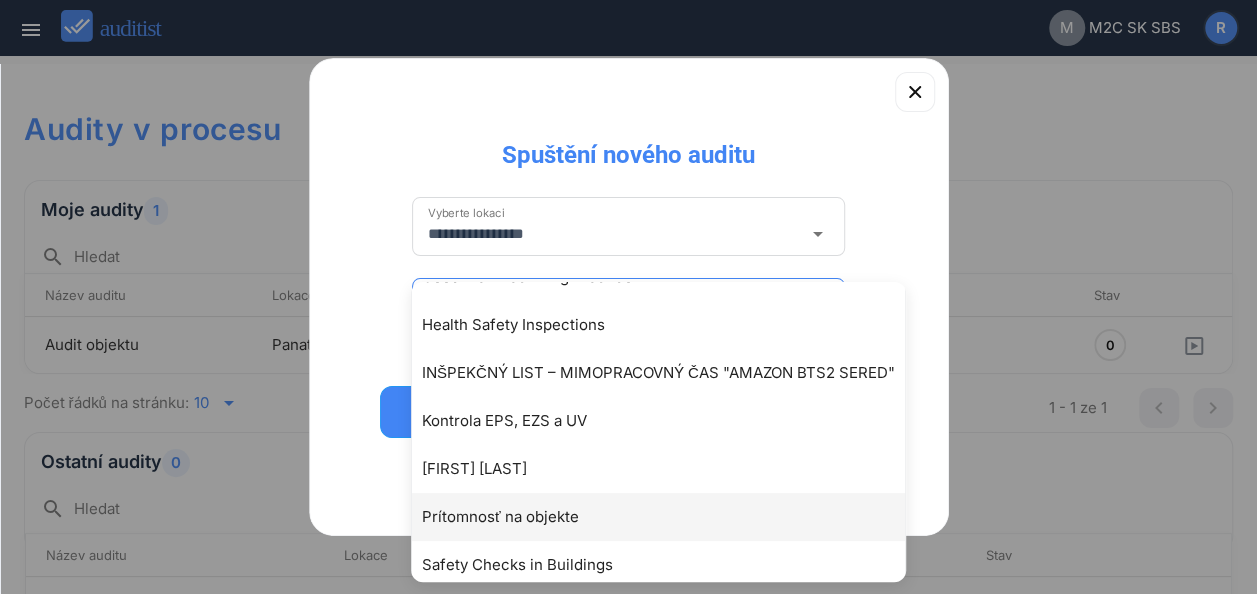scroll, scrollTop: 197, scrollLeft: 0, axis: vertical 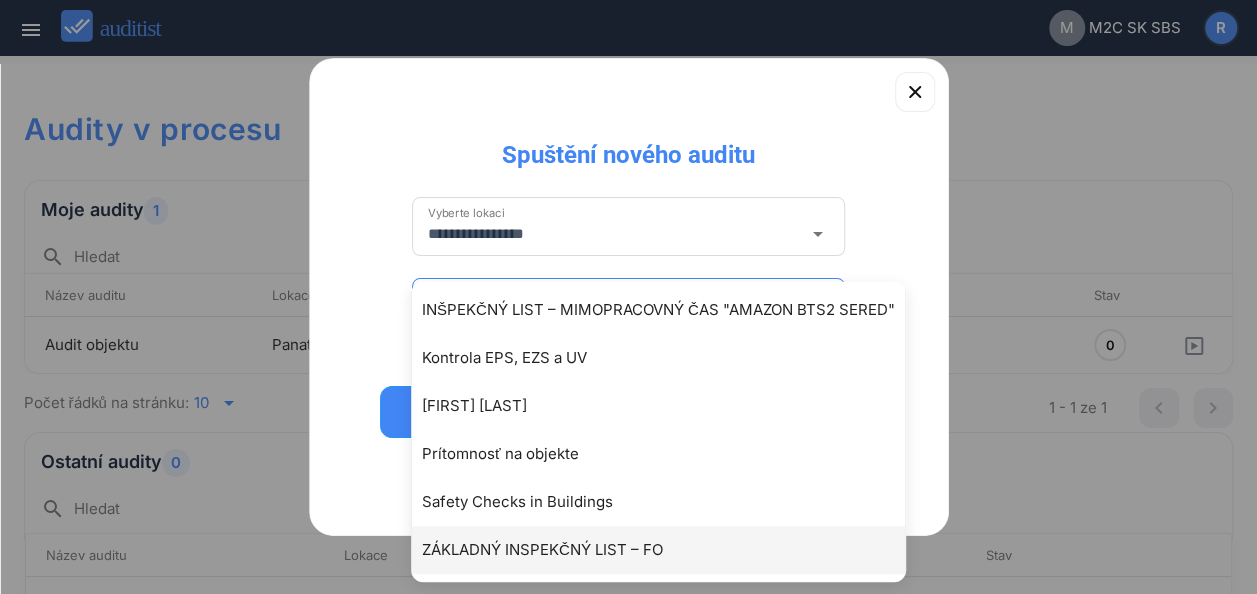 click on "ZÁKLADNÝ INSPEKČNÝ LIST – FO" at bounding box center [668, 550] 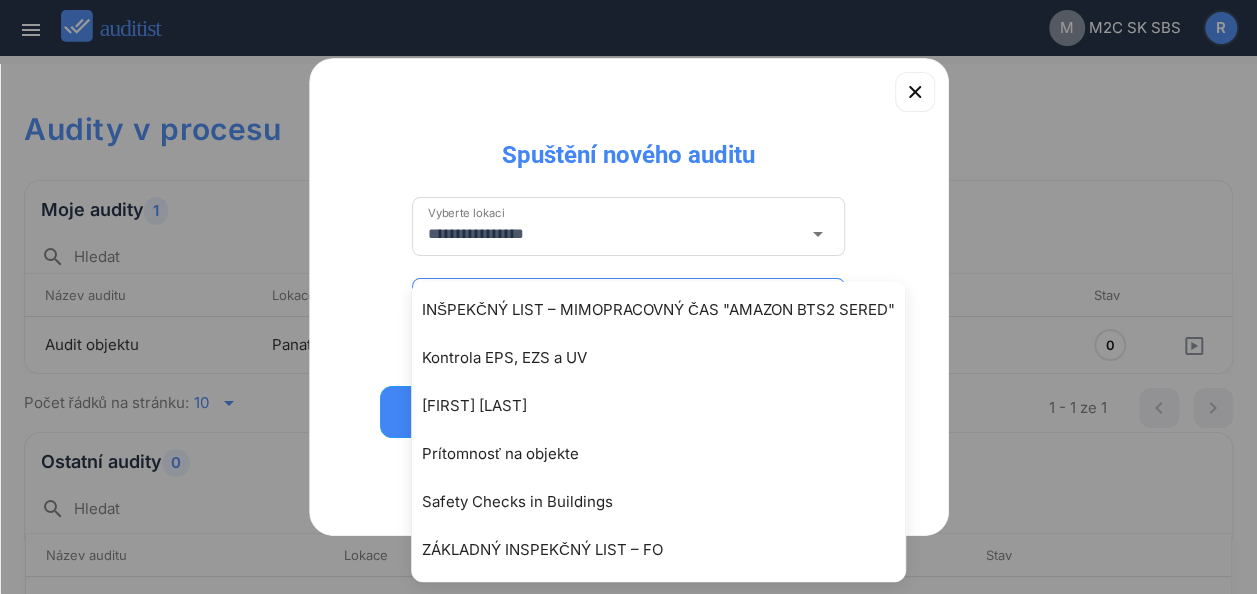 type on "**********" 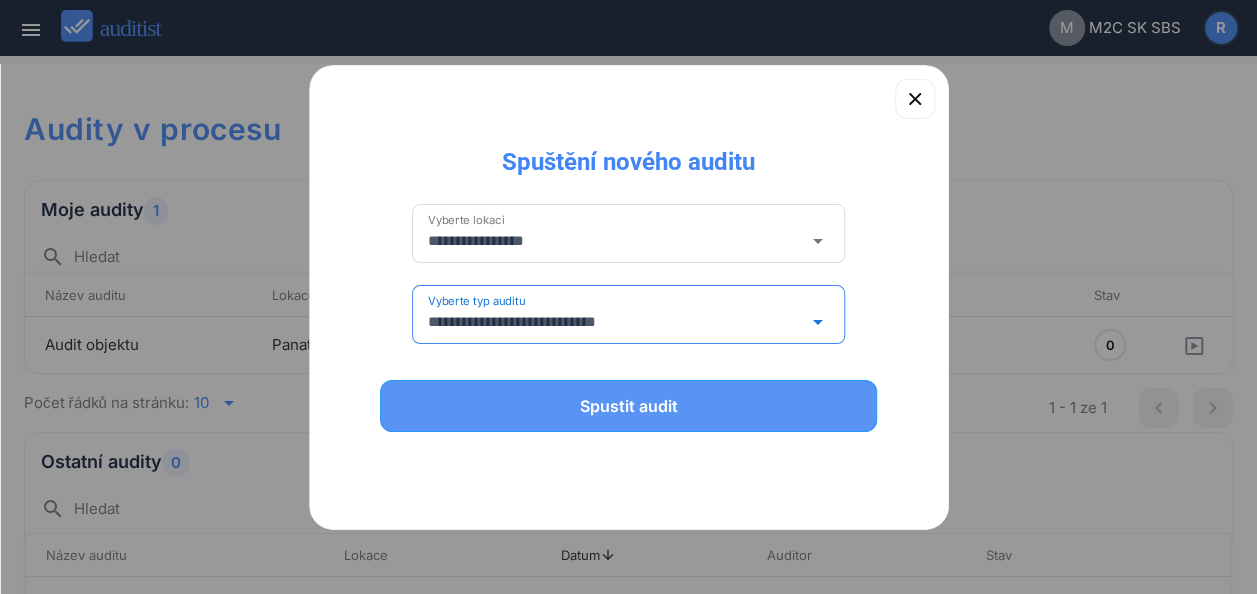 click on "Spustit audit" at bounding box center [629, 406] 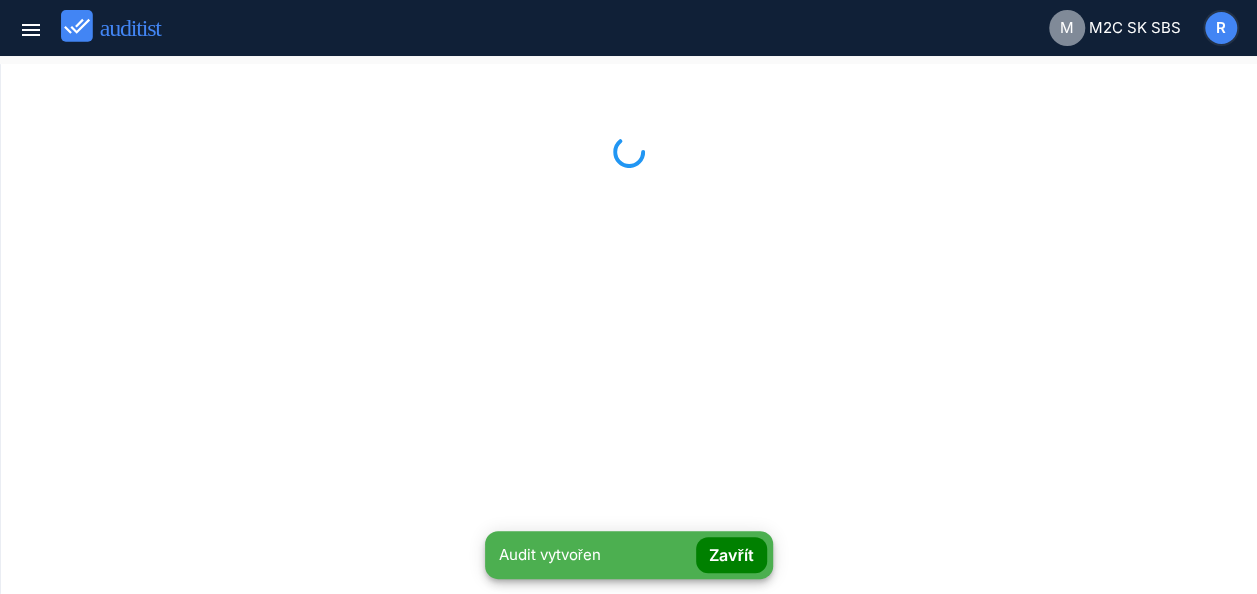type 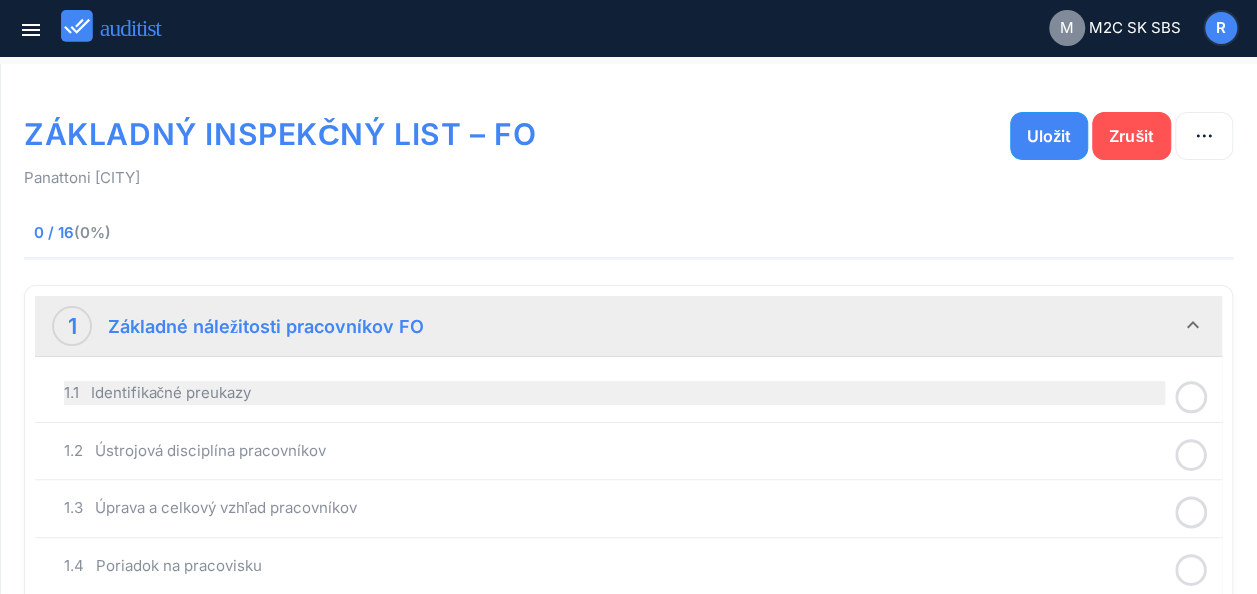 click on "1.1   Identifikačné preukazy" at bounding box center (614, 393) 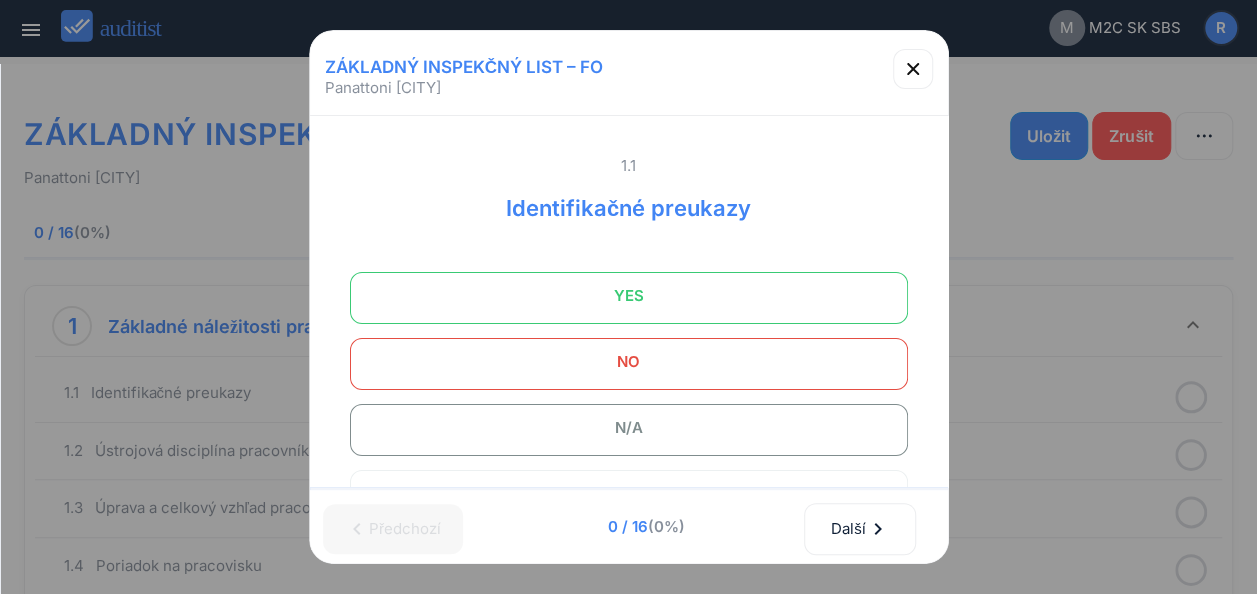 click on "YES" at bounding box center [629, 296] 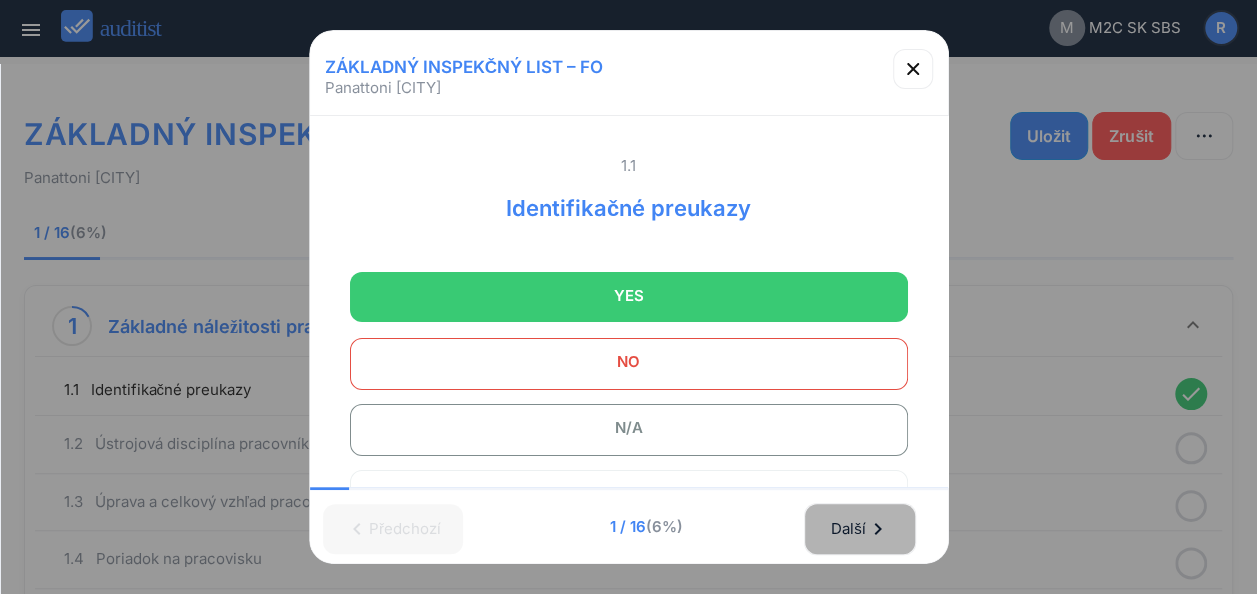 click on "Další
chevron_right" at bounding box center [860, 529] 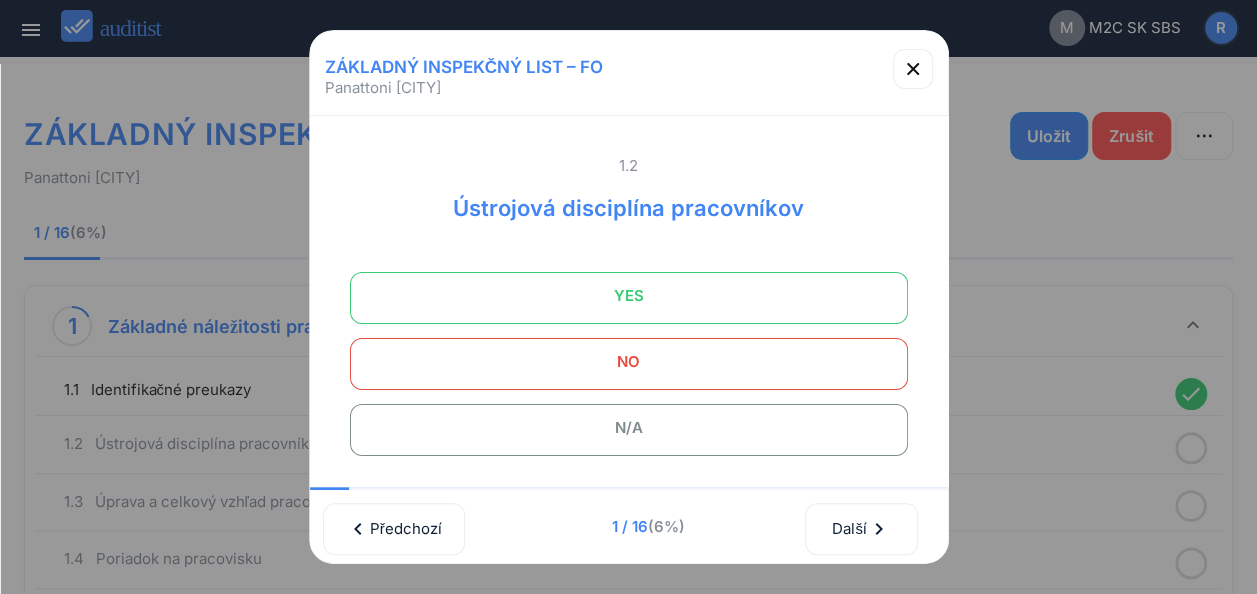 click on "YES" at bounding box center [629, 296] 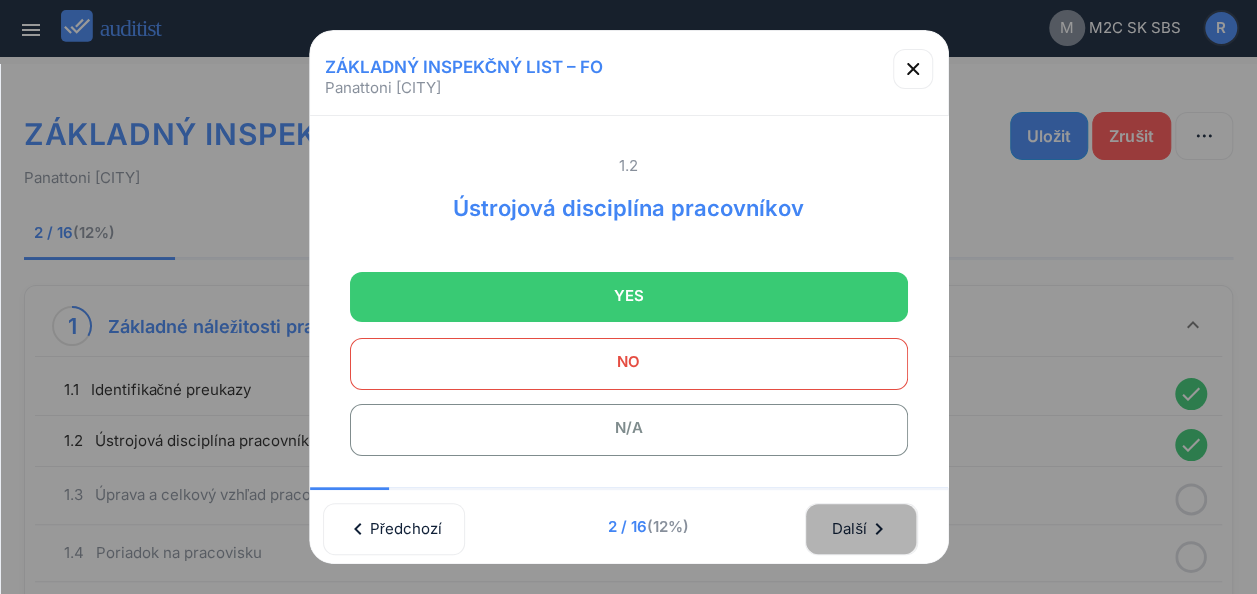 click on "Další
chevron_right" at bounding box center [861, 529] 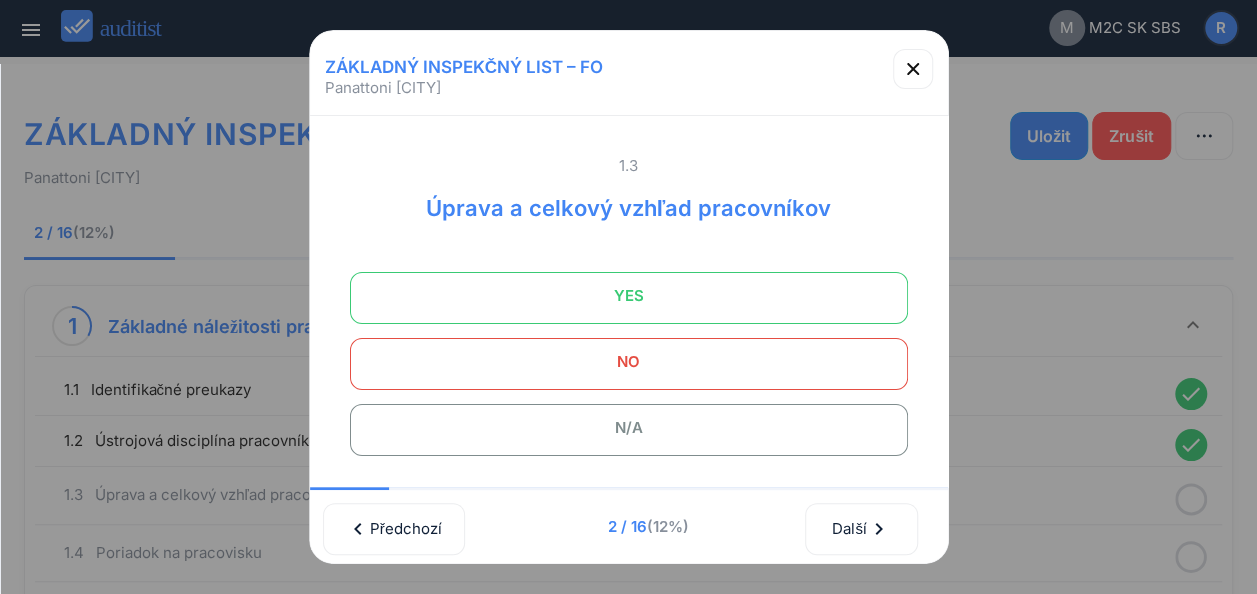 click on "YES" at bounding box center (629, 296) 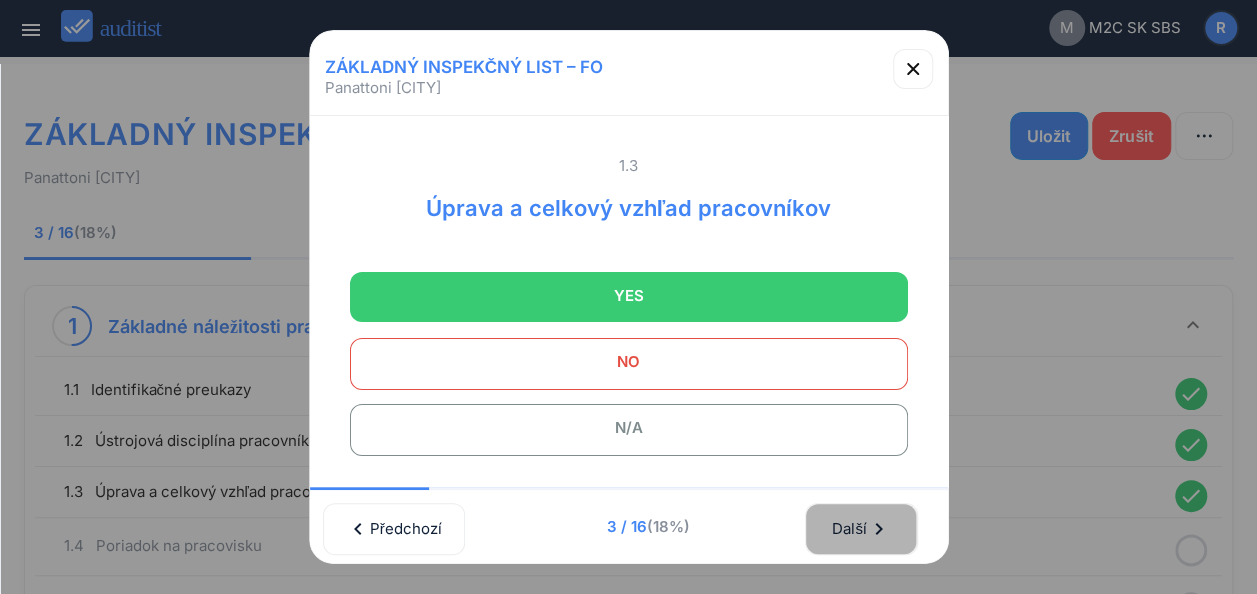 click on "Další
chevron_right" at bounding box center [861, 529] 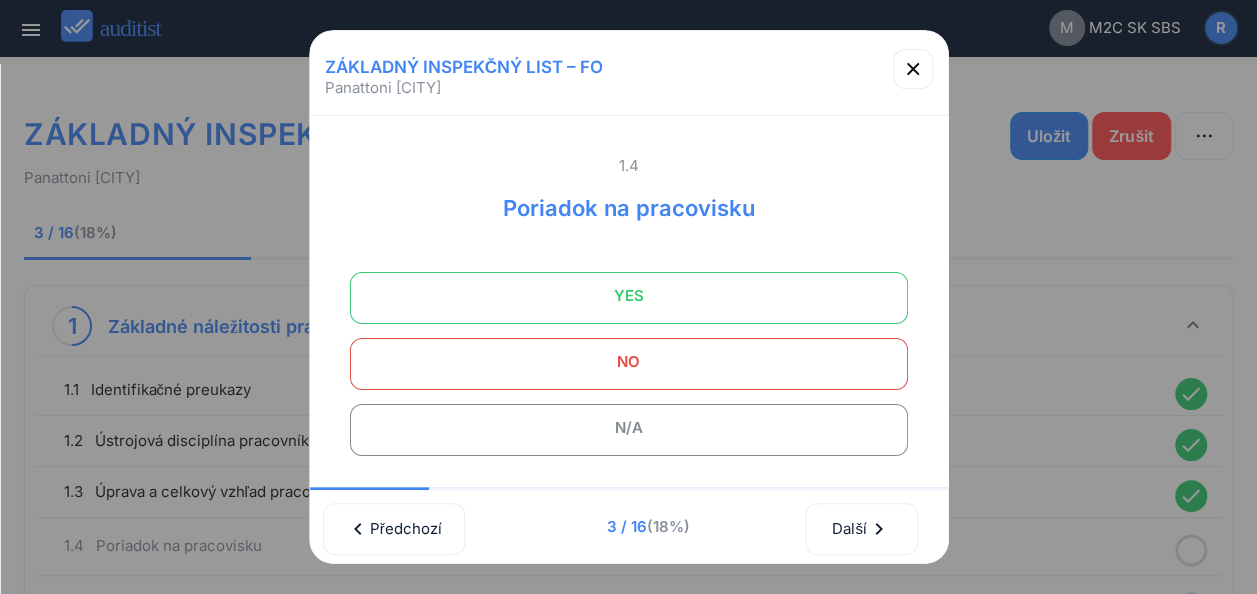 click on "YES" at bounding box center [629, 296] 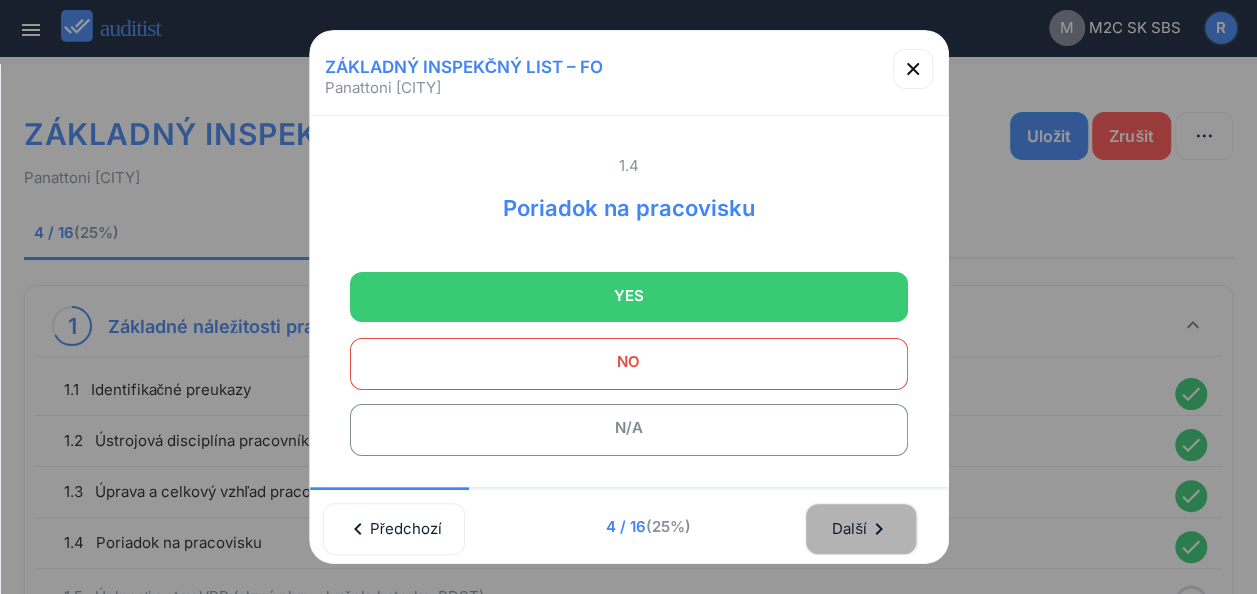 click on "Další
chevron_right" at bounding box center [861, 529] 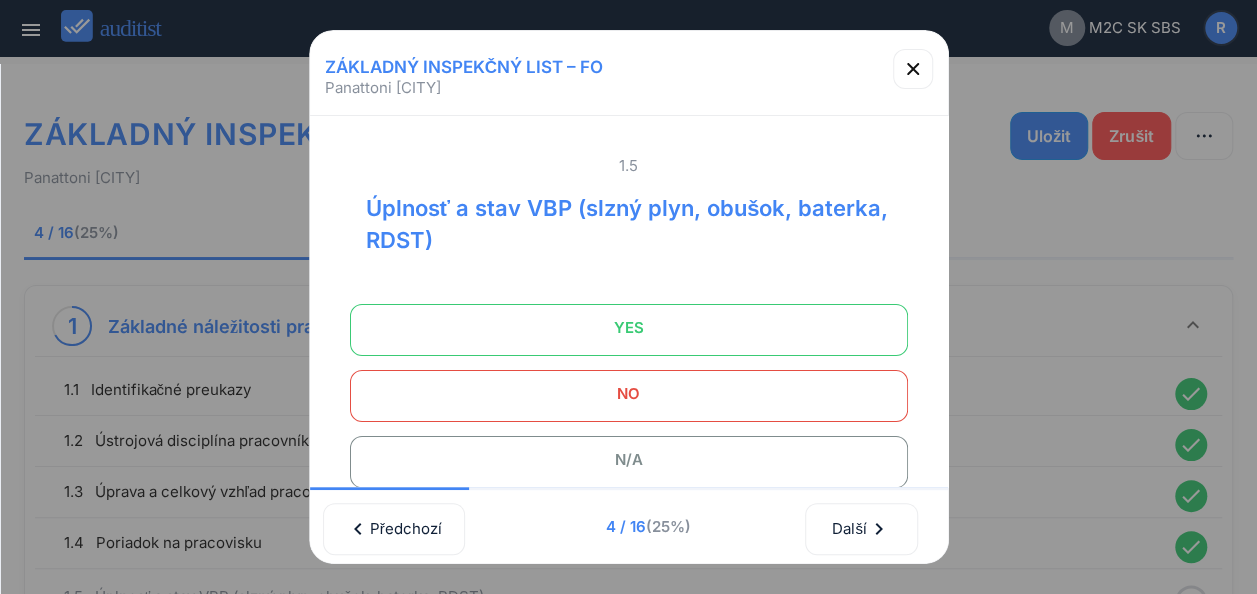 click on "YES" at bounding box center [629, 328] 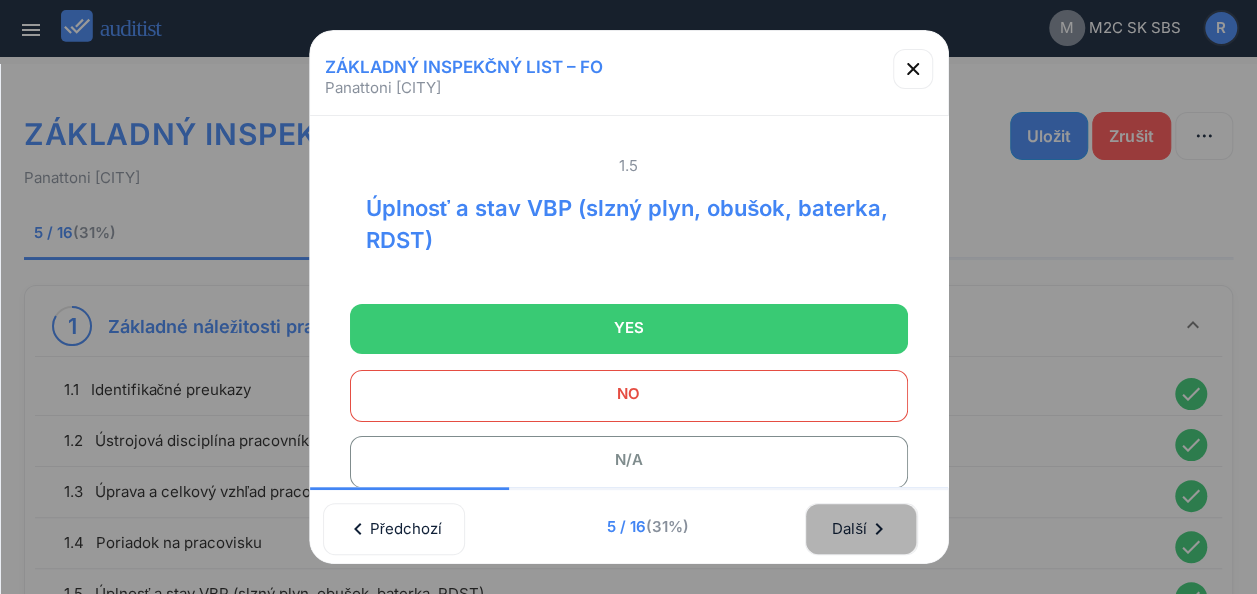 click on "Další
chevron_right" at bounding box center [861, 529] 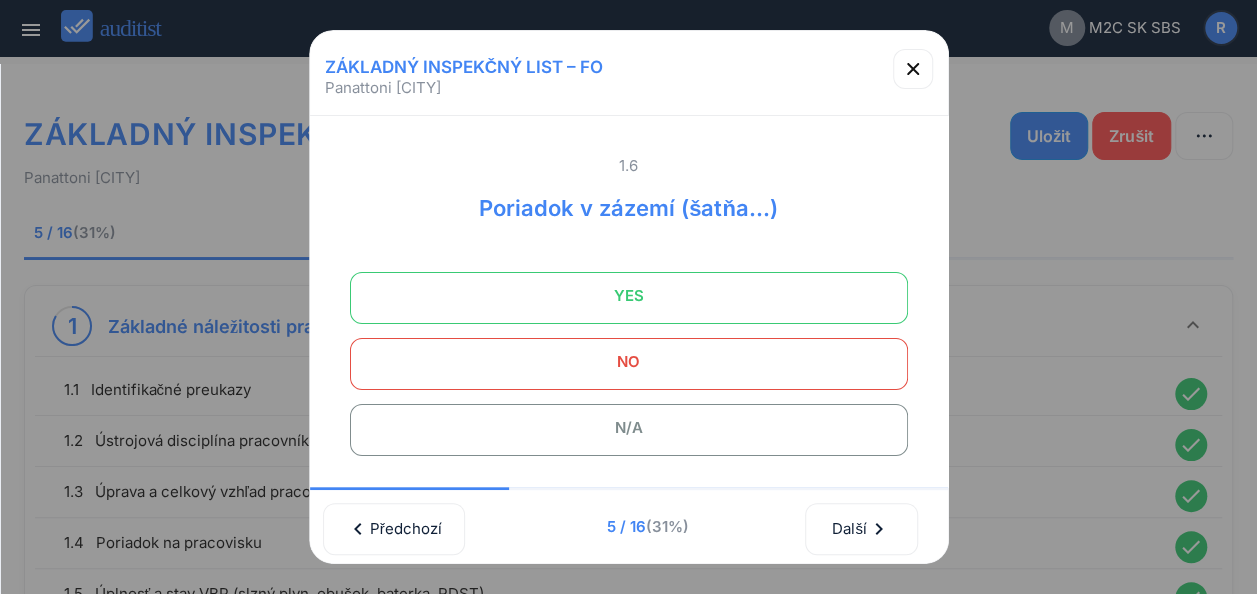 click on "YES" at bounding box center [629, 296] 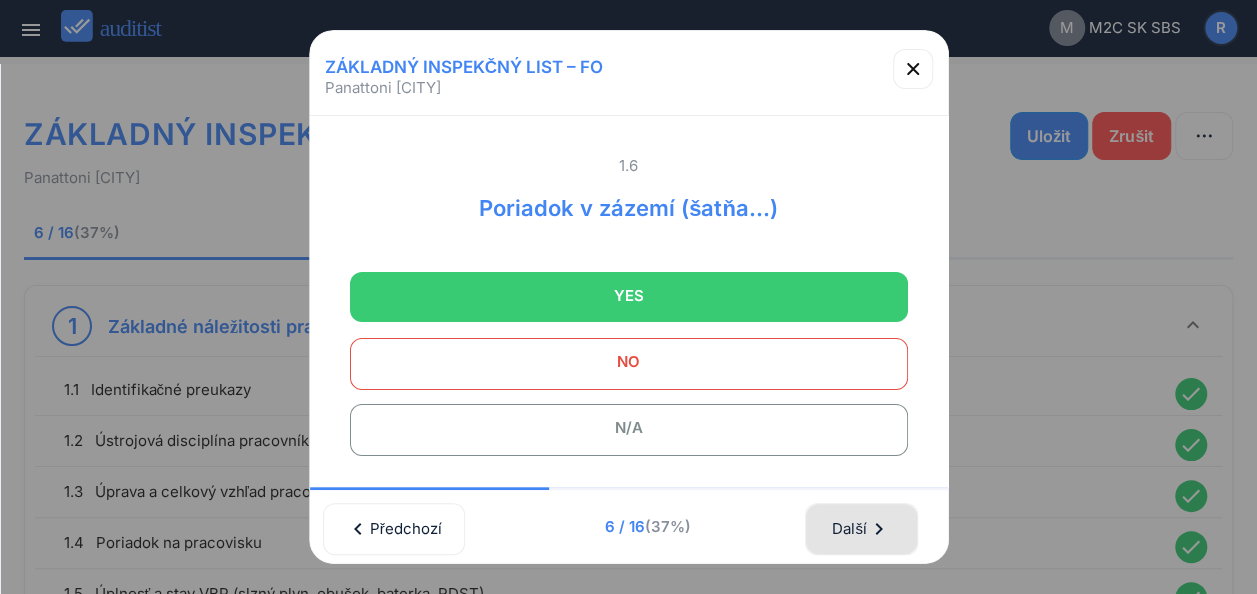 click on "Další
chevron_right" at bounding box center (861, 529) 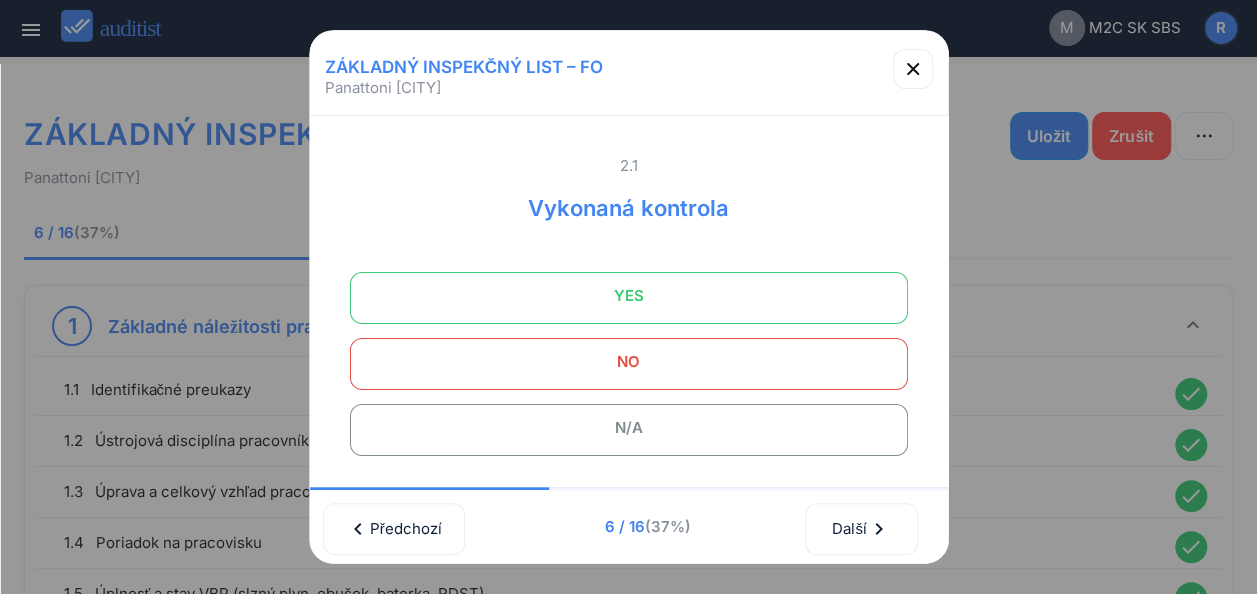 click on "YES" at bounding box center [629, 296] 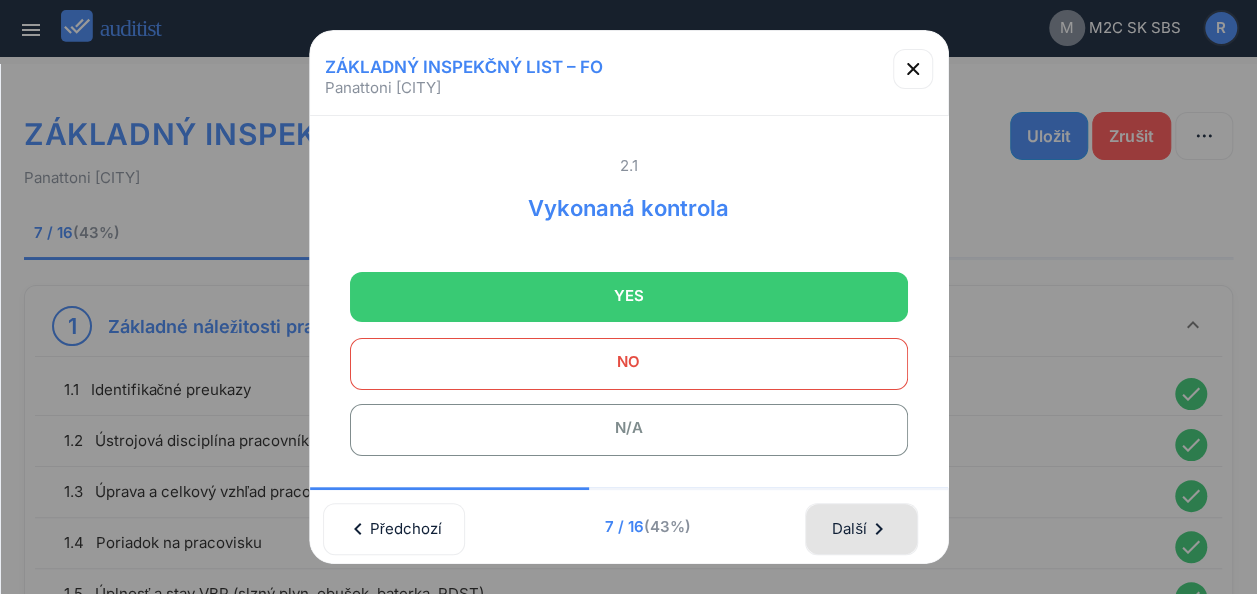 click on "Další
chevron_right" at bounding box center (861, 529) 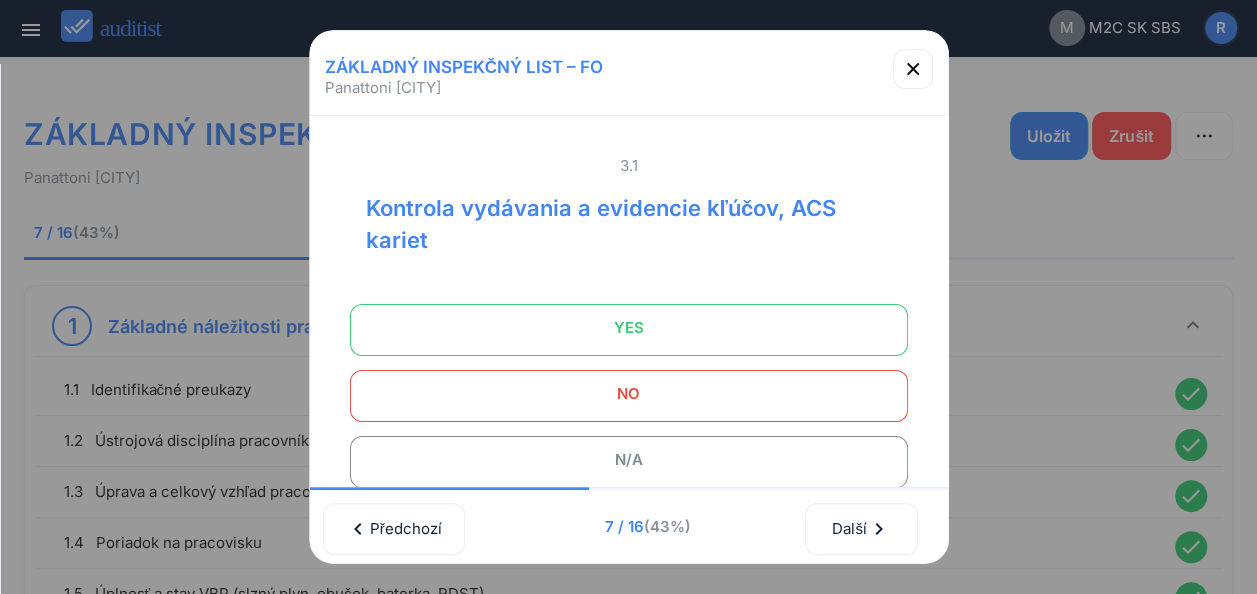 click on "YES" at bounding box center (629, 328) 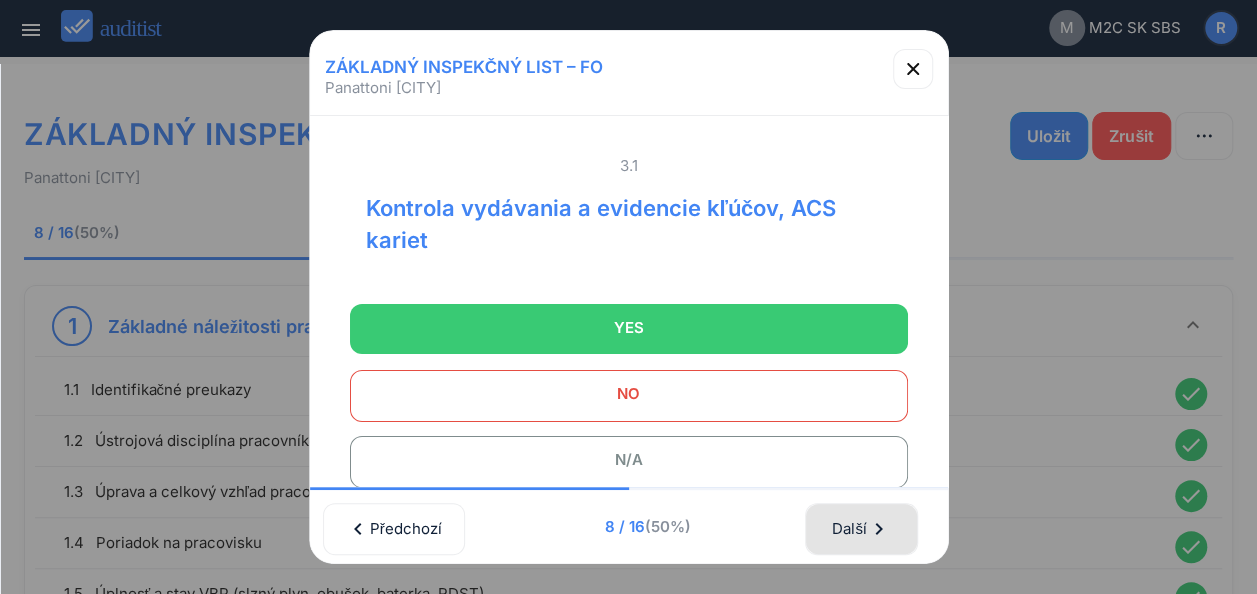 click on "Další
chevron_right" at bounding box center (861, 529) 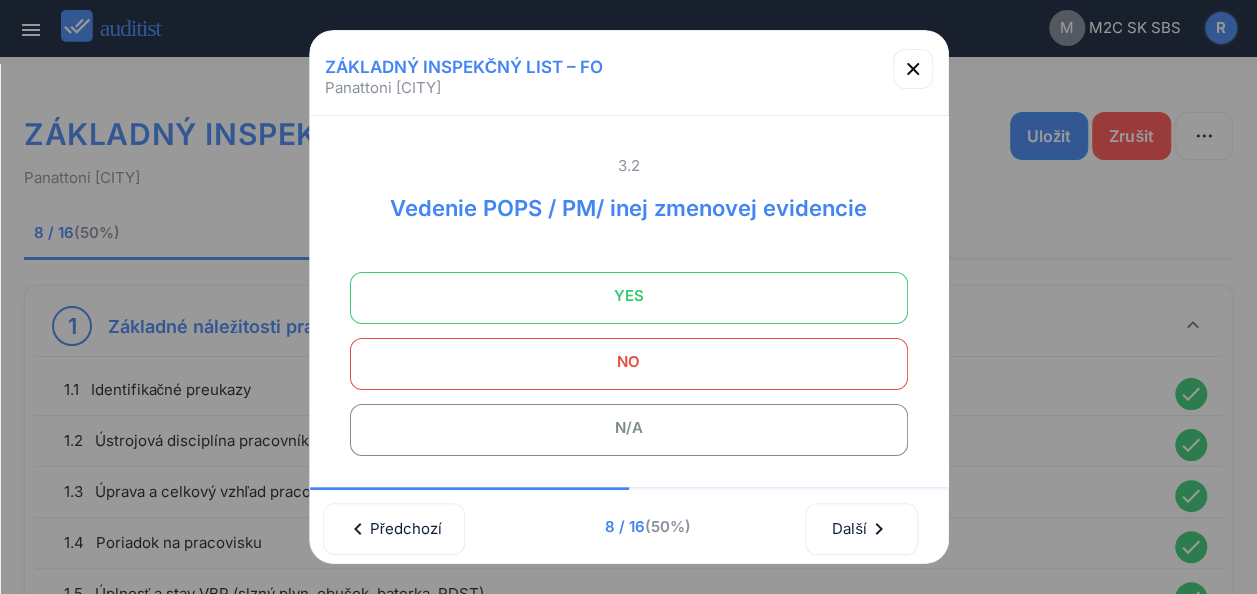 click on "YES" at bounding box center [629, 296] 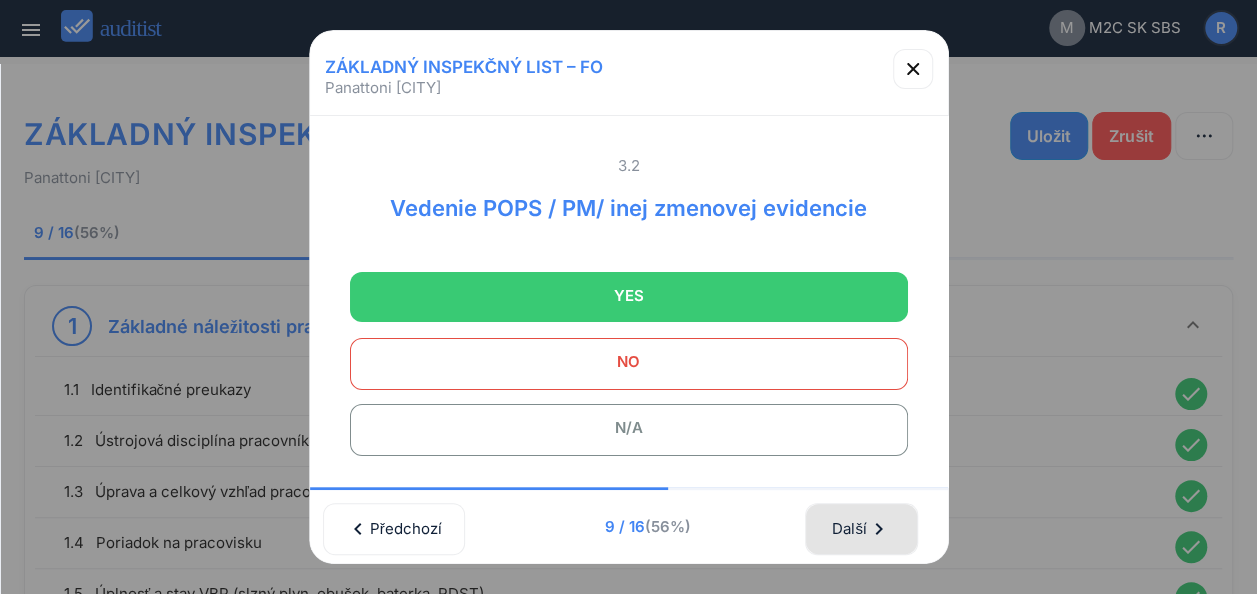 click on "Další
chevron_right" at bounding box center [861, 529] 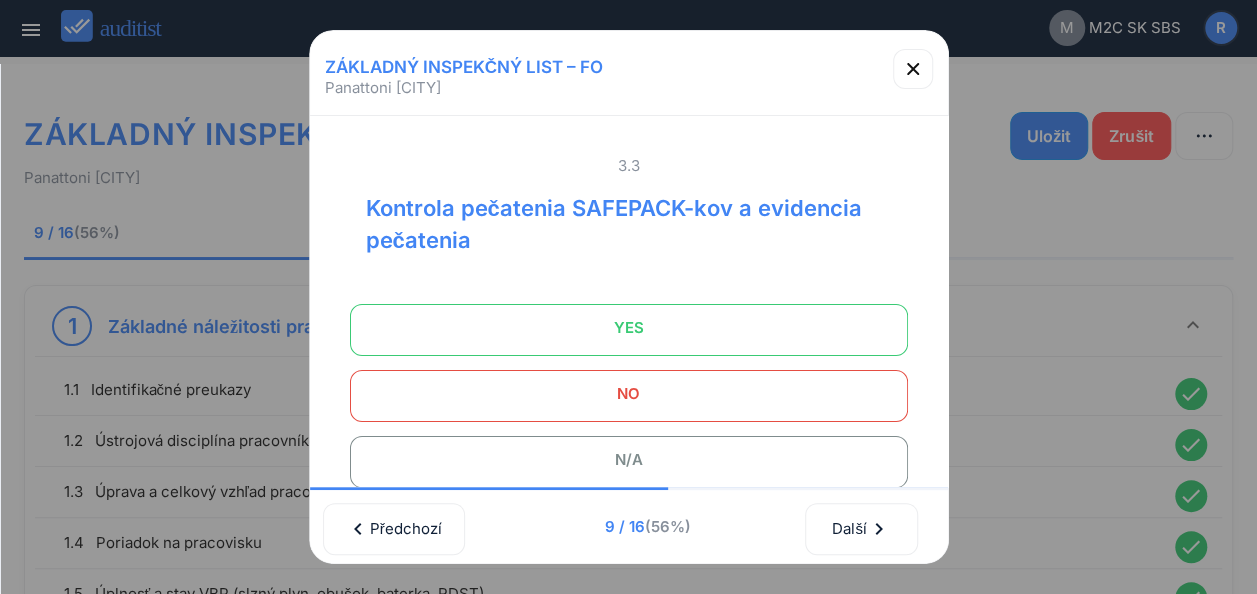 click on "YES" at bounding box center [629, 328] 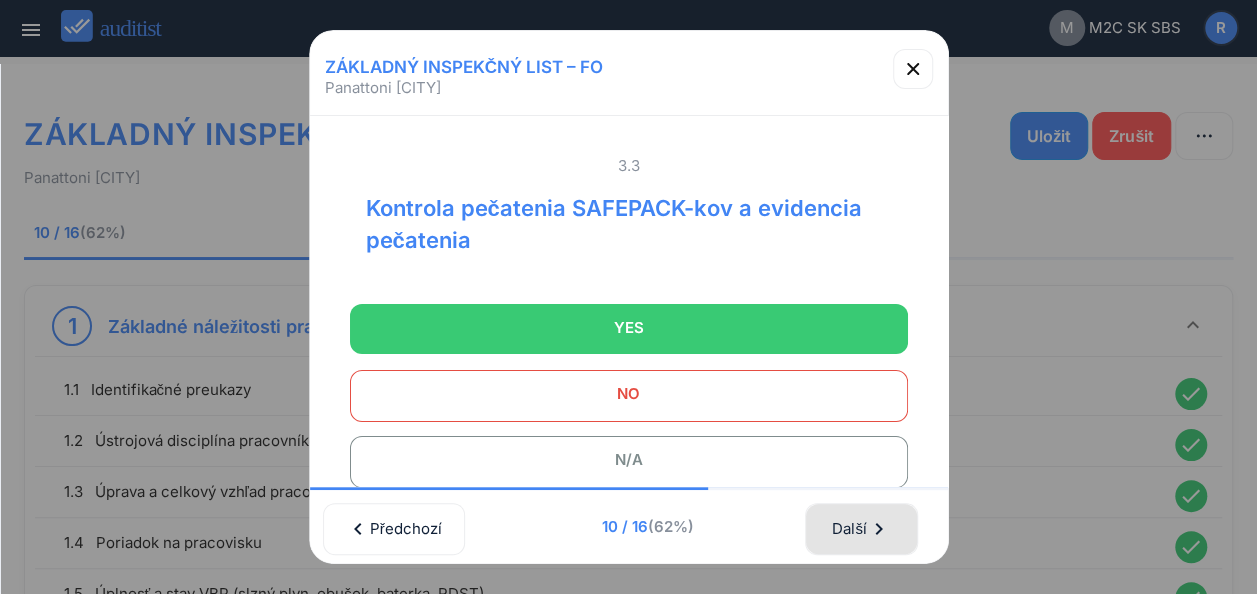 click on "Další
chevron_right" at bounding box center [861, 529] 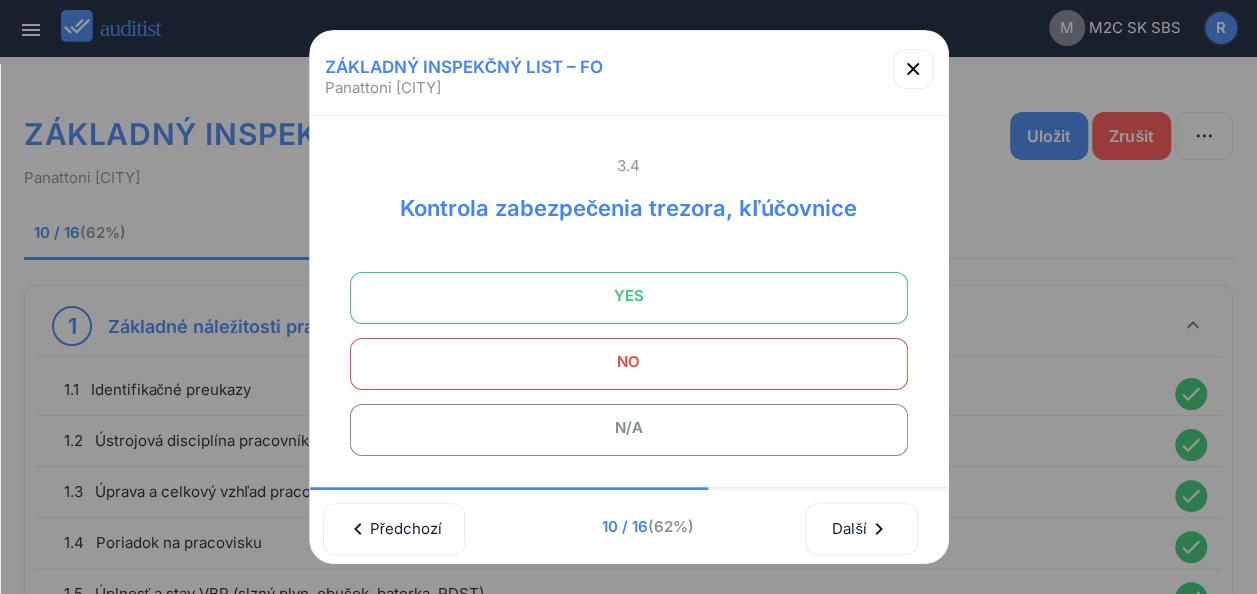 click on "YES" at bounding box center [629, 296] 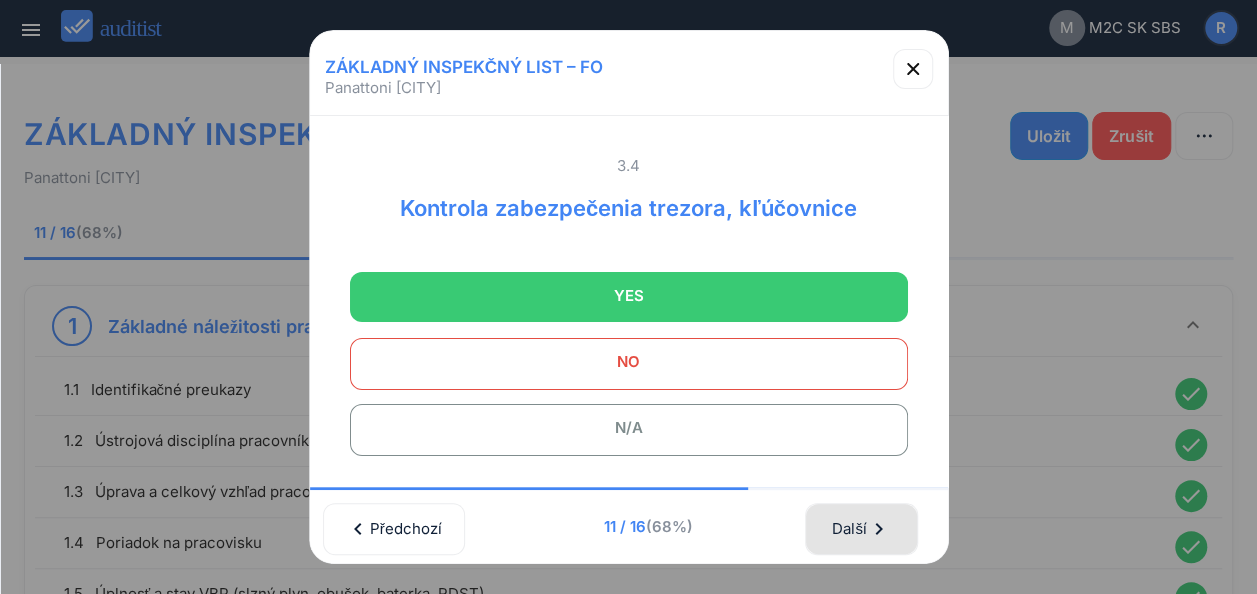 click on "Další
chevron_right" at bounding box center [861, 529] 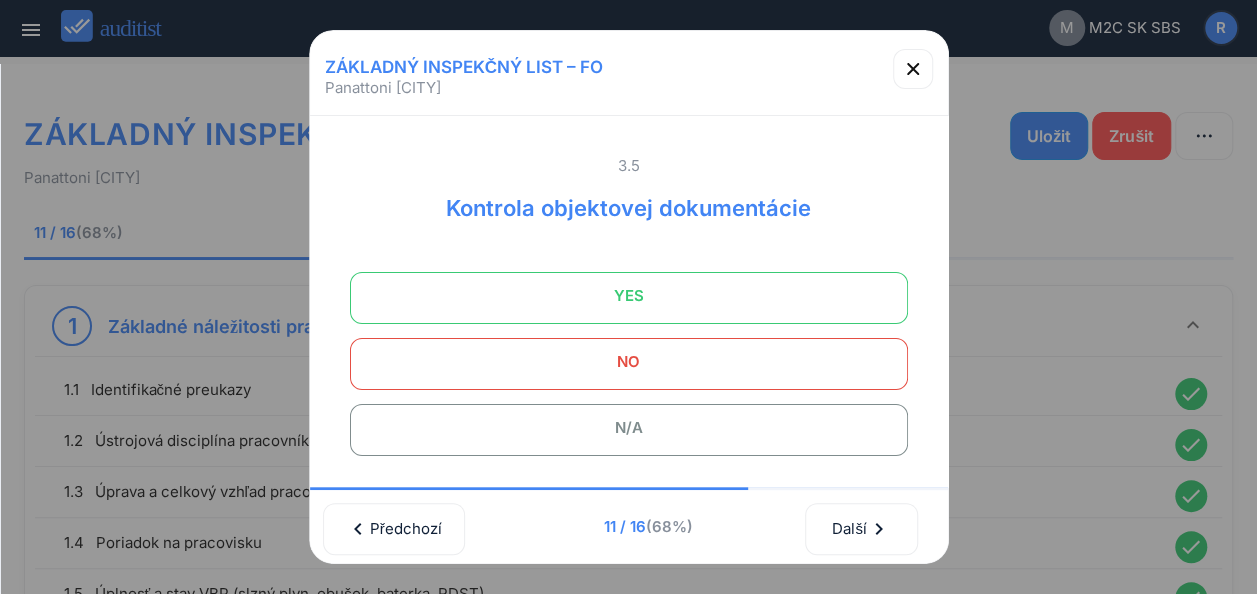 click on "YES" at bounding box center [629, 296] 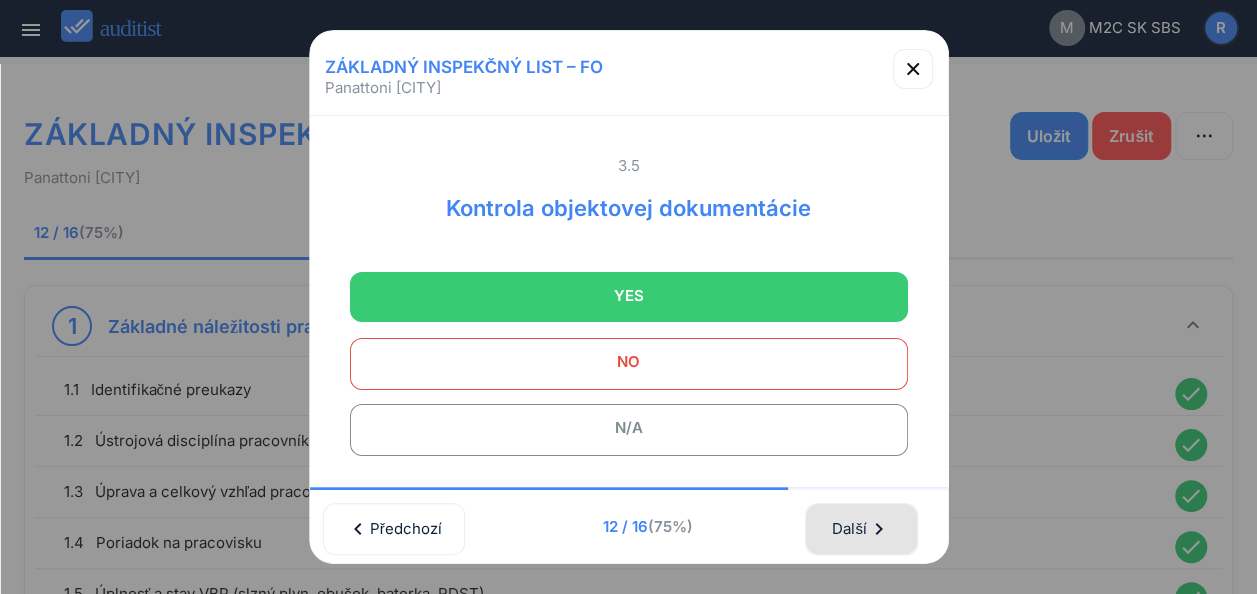 click on "Další
chevron_right" at bounding box center [861, 529] 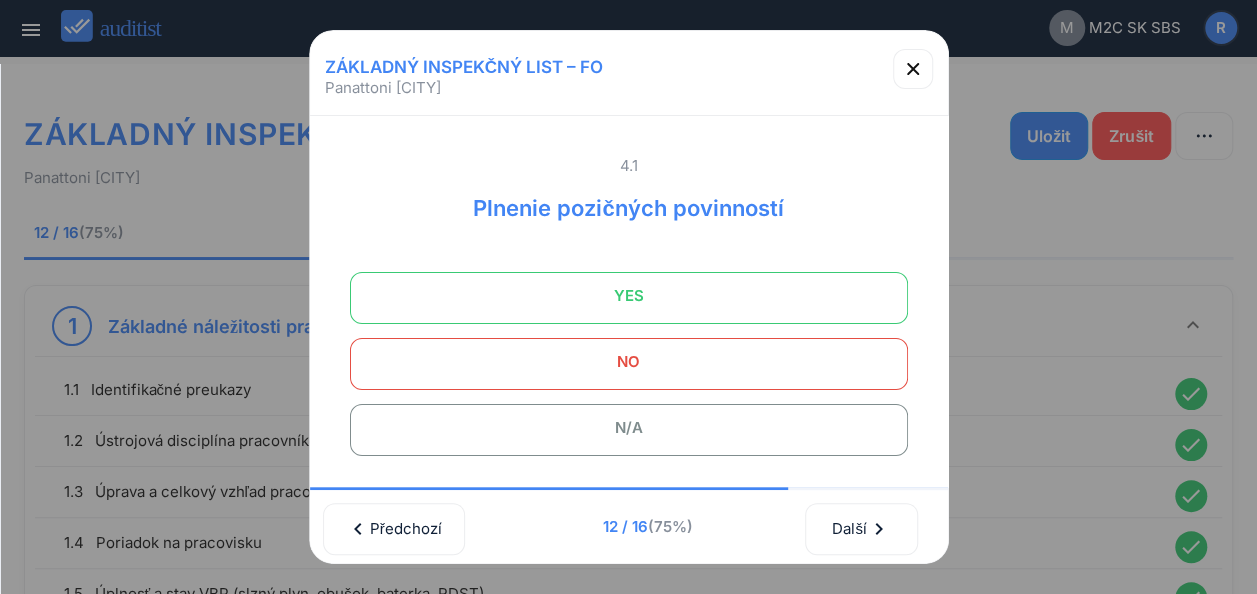 click on "YES" at bounding box center [629, 296] 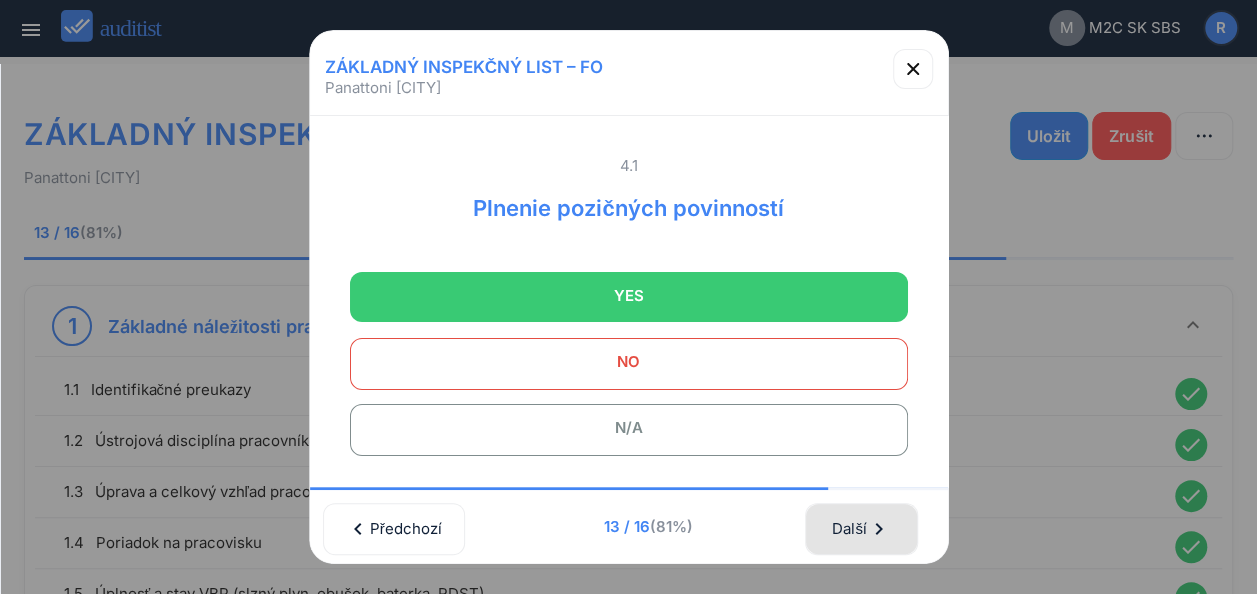 click on "Další
chevron_right" at bounding box center (861, 529) 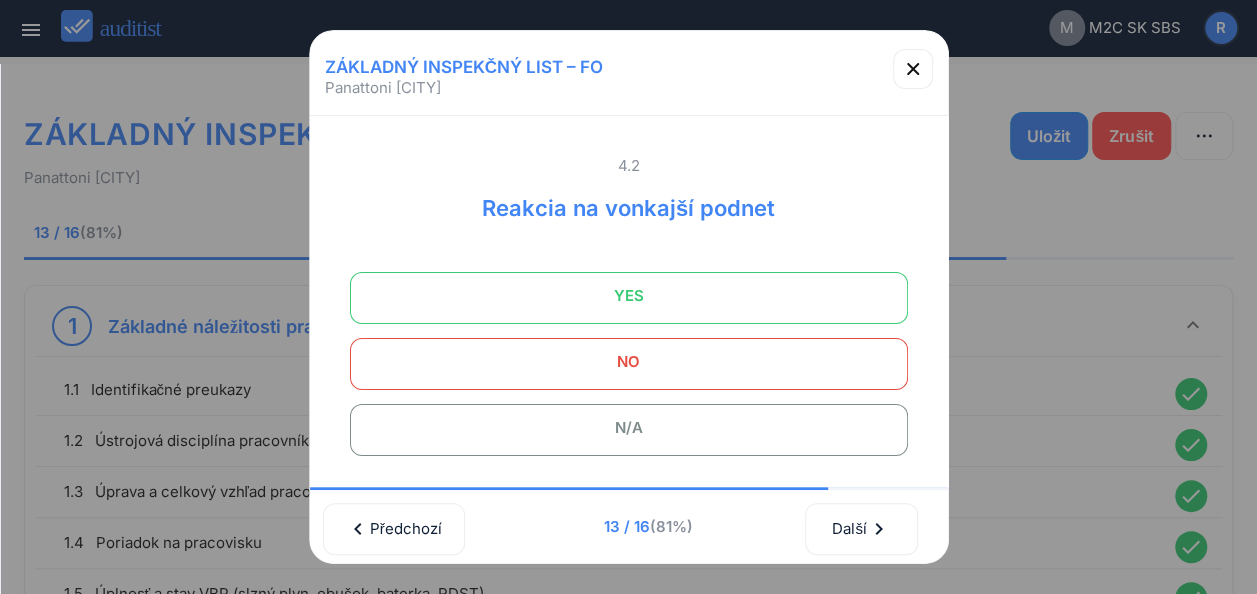 click on "NO" at bounding box center (629, 362) 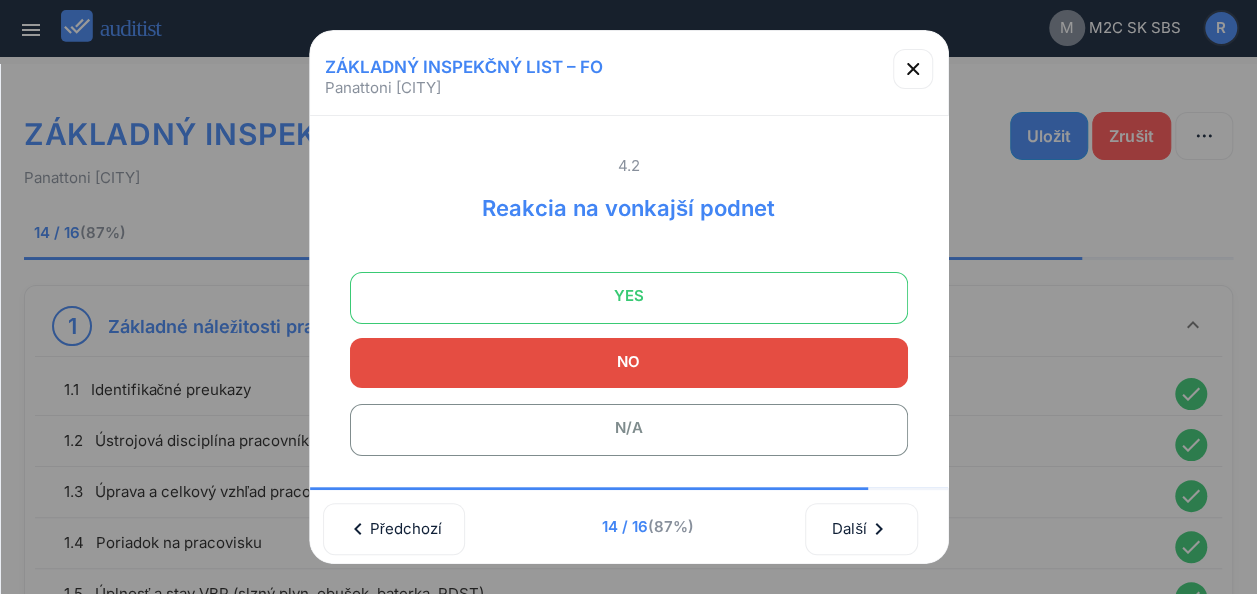 click on "N/A" at bounding box center (629, 428) 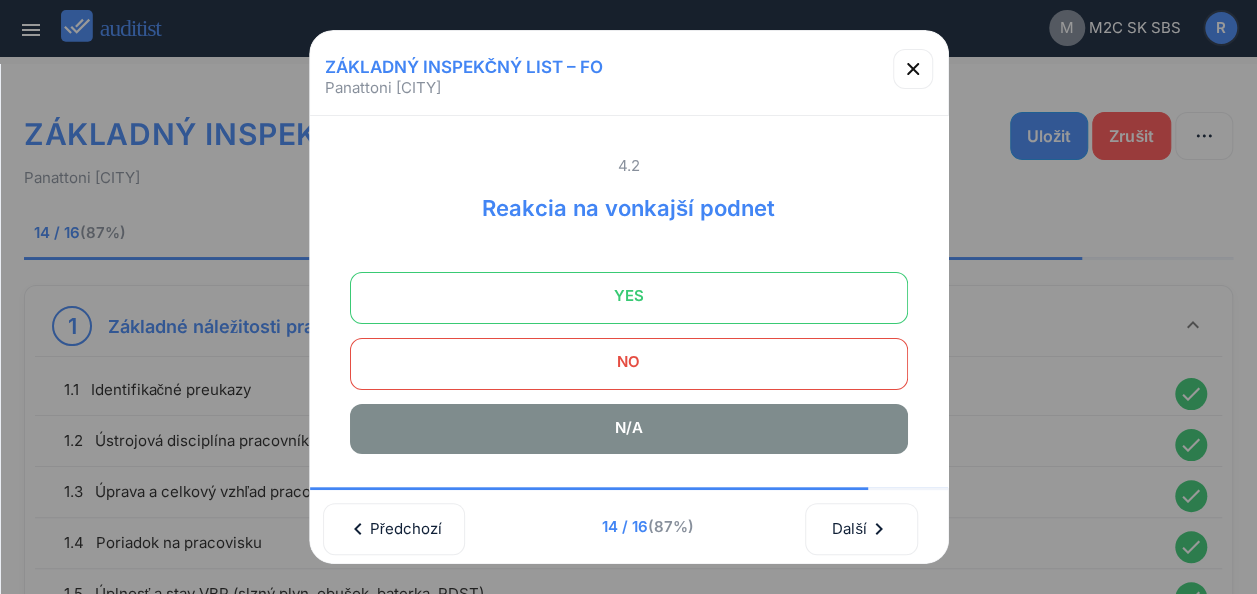 click on "NO" at bounding box center (629, 362) 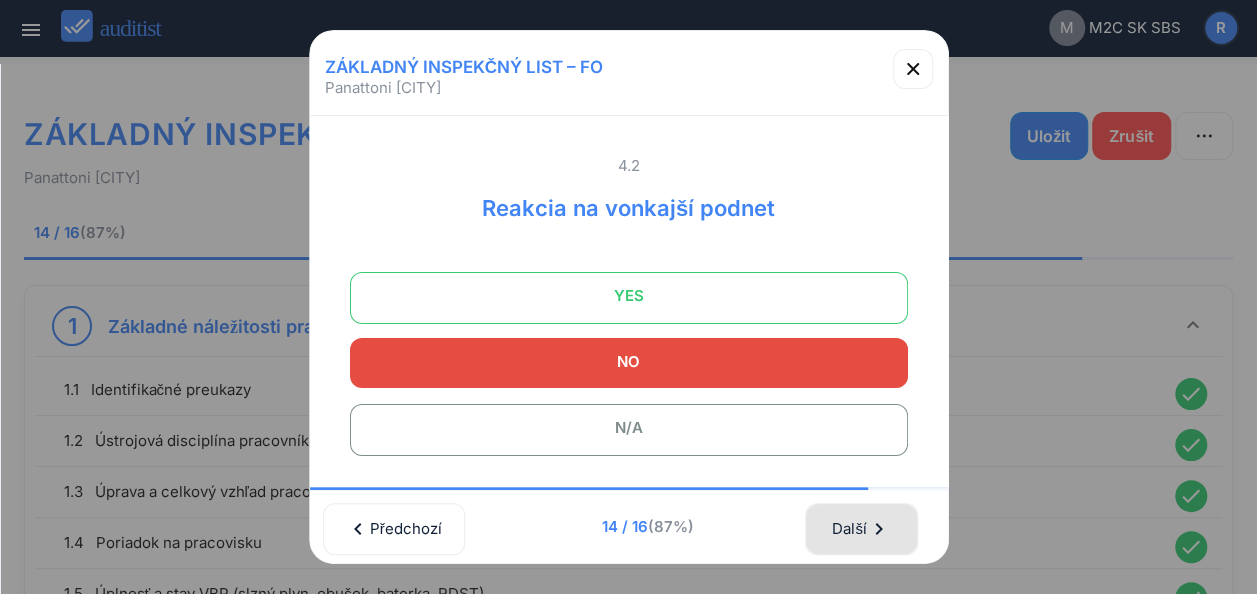 click on "Další
chevron_right" at bounding box center [861, 529] 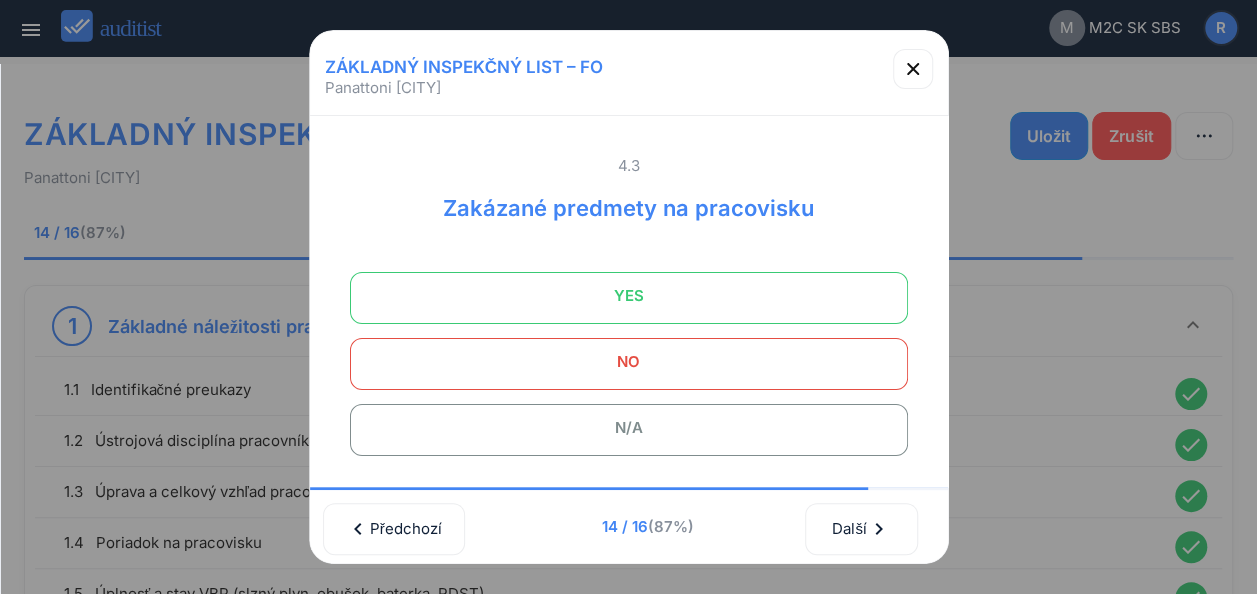 click on "NO" at bounding box center (629, 362) 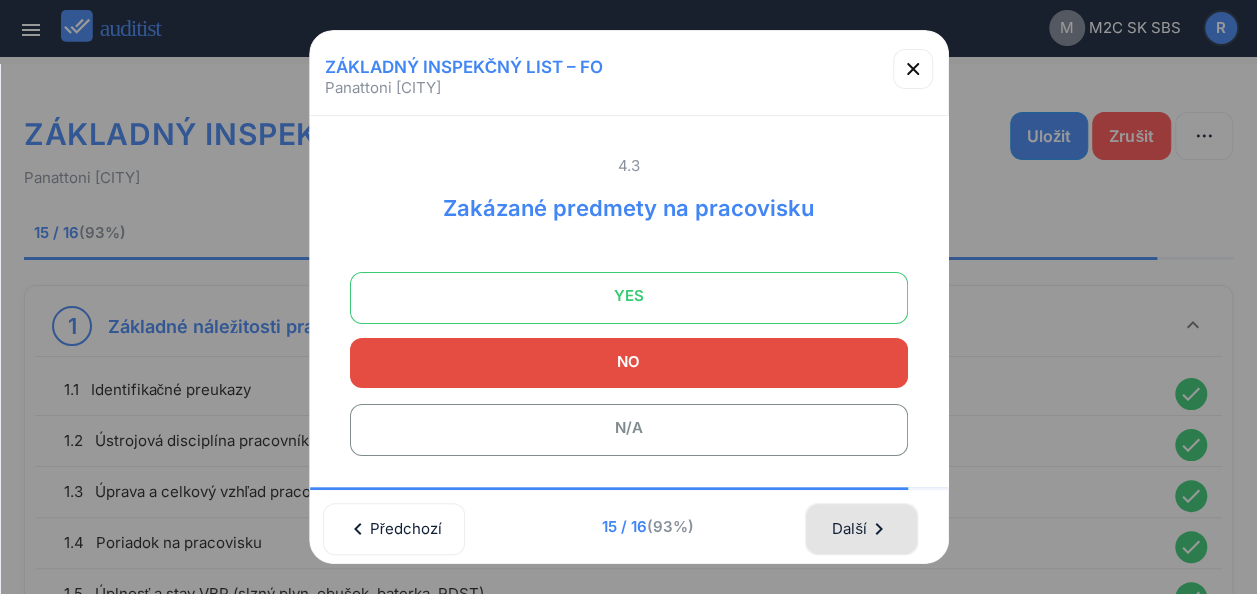click on "Další
chevron_right" at bounding box center (861, 529) 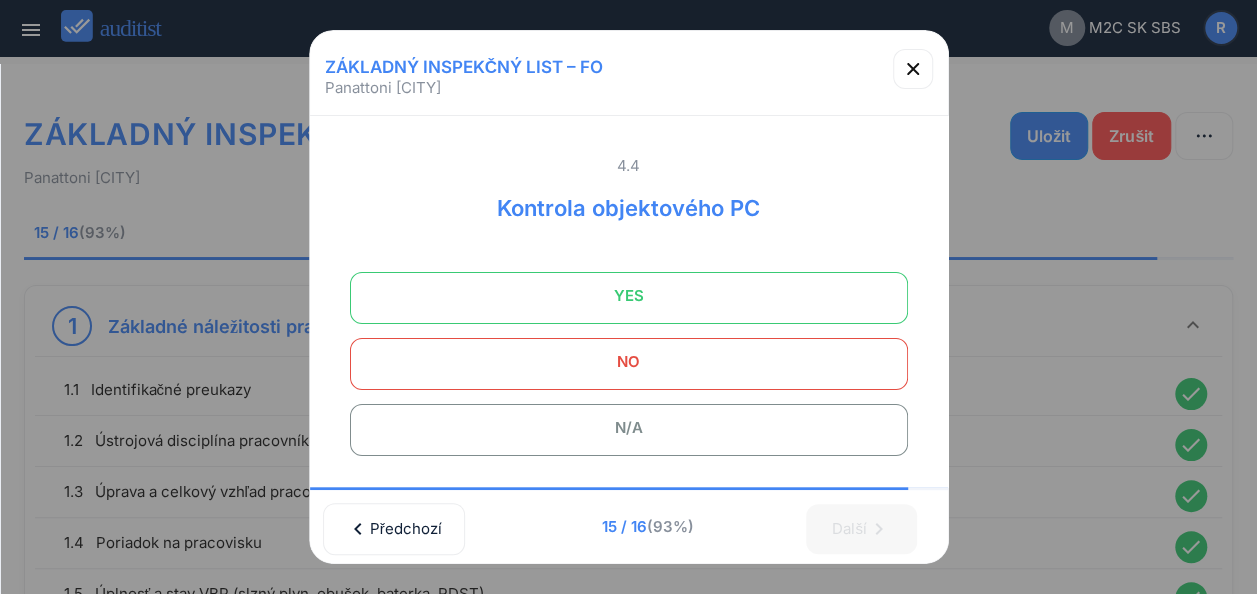 click on "YES" at bounding box center (629, 296) 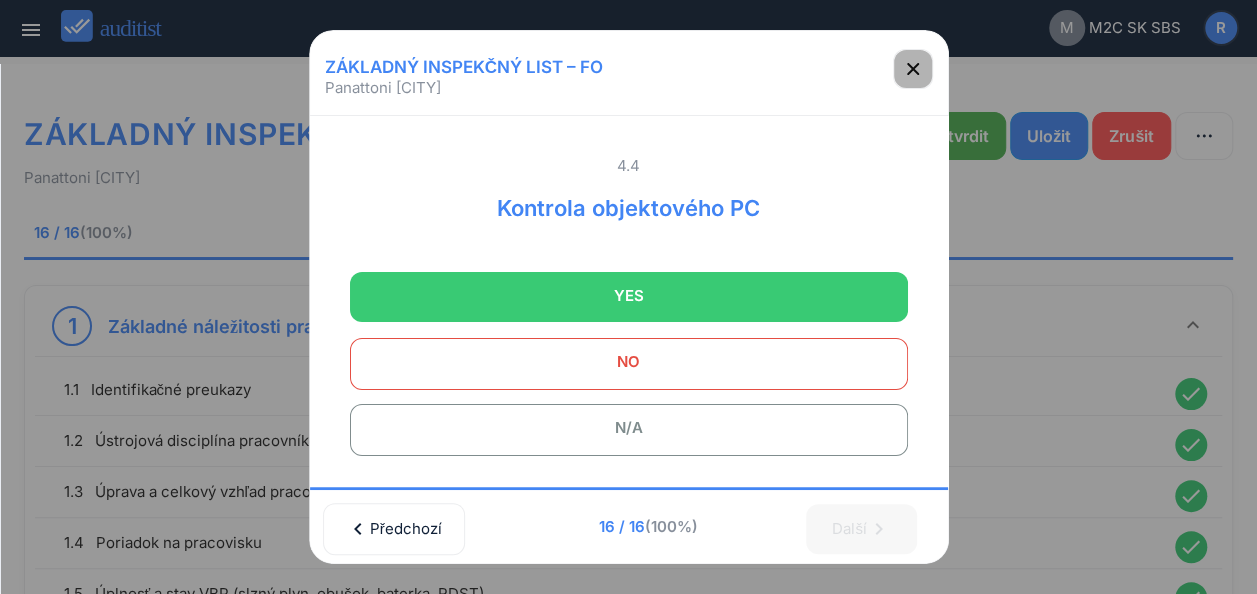 click at bounding box center [913, 69] 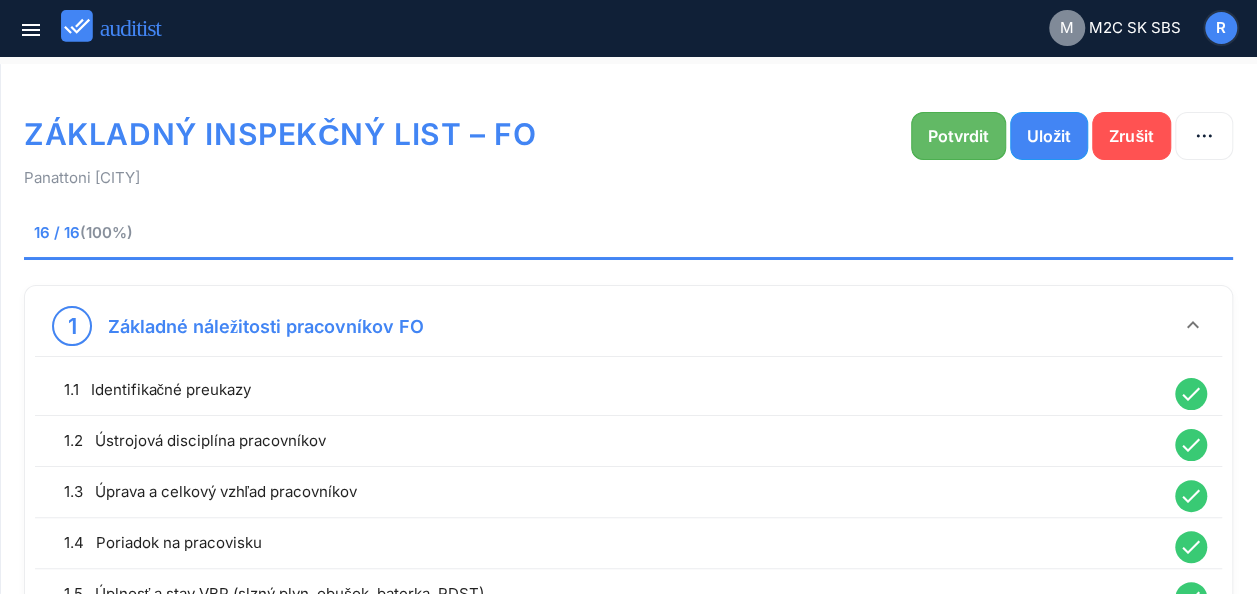 click on "Potvrdit" at bounding box center [958, 136] 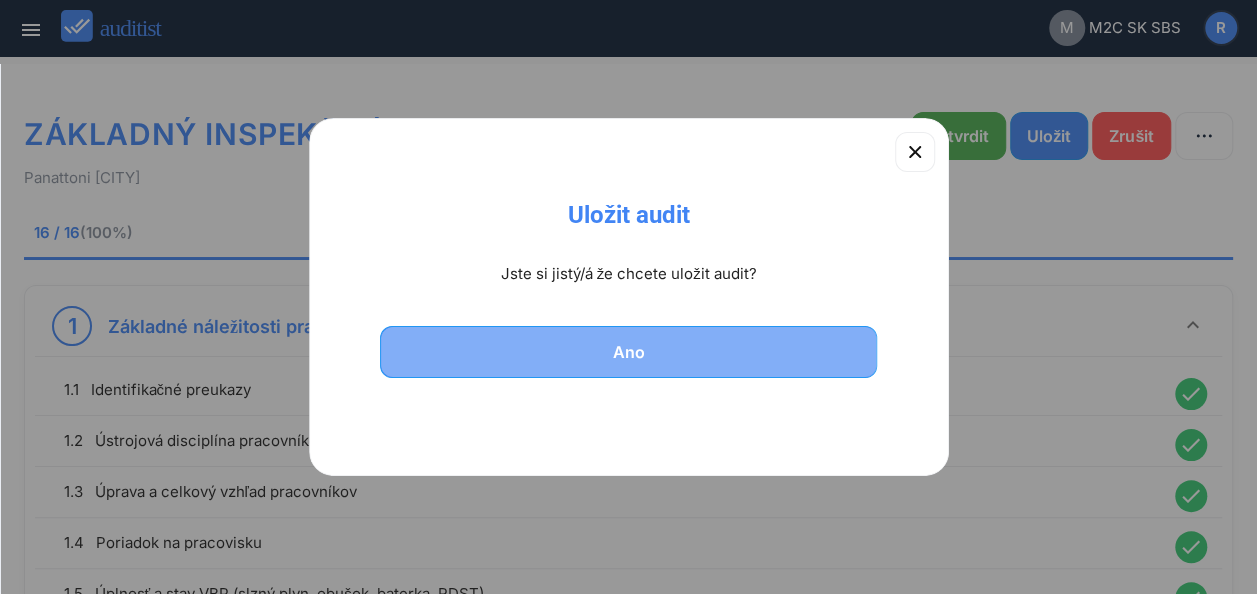 click on "Ano" at bounding box center (629, 352) 